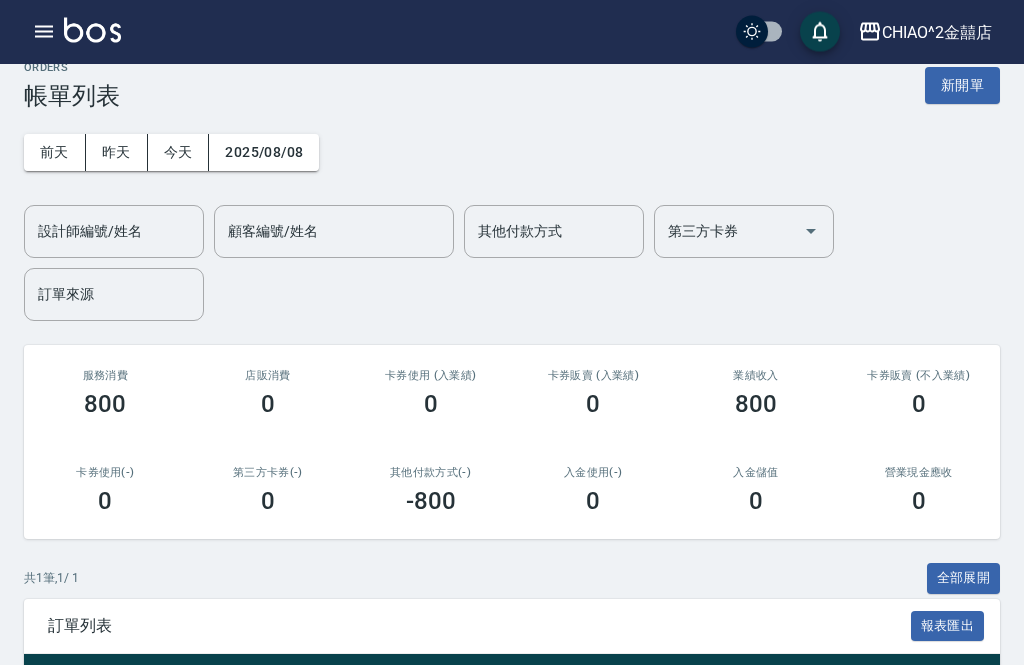 scroll, scrollTop: 0, scrollLeft: 0, axis: both 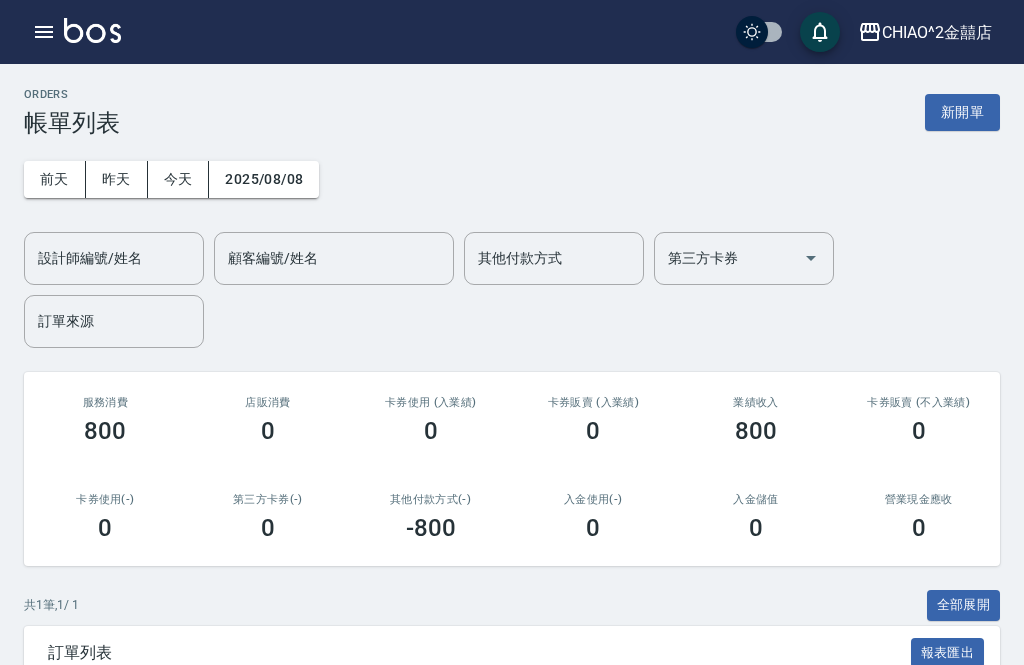 click on "新開單" at bounding box center [962, 112] 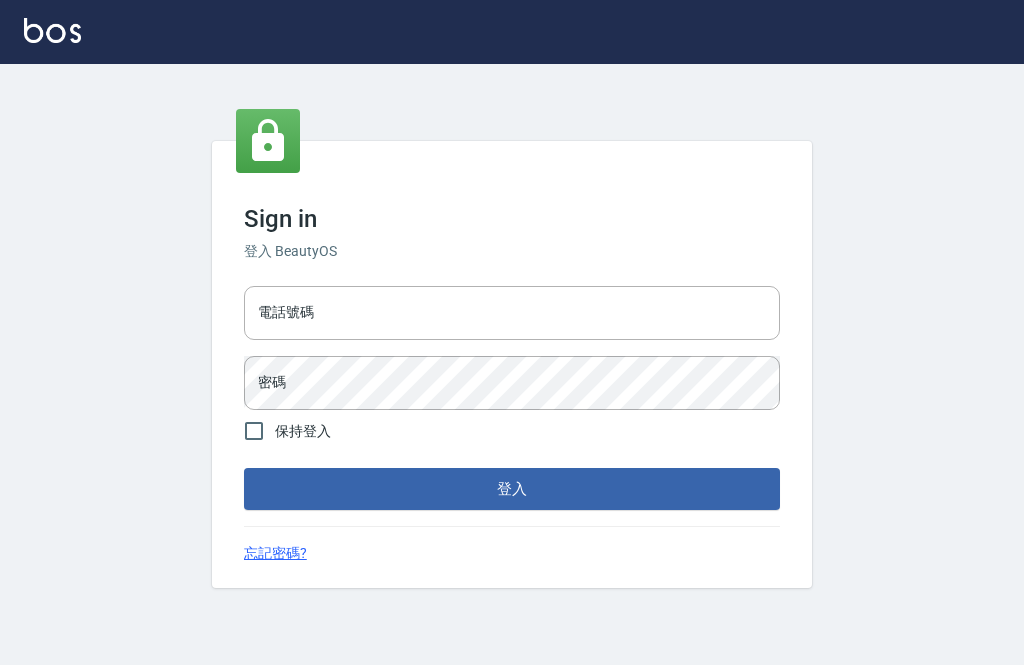 scroll, scrollTop: 0, scrollLeft: 0, axis: both 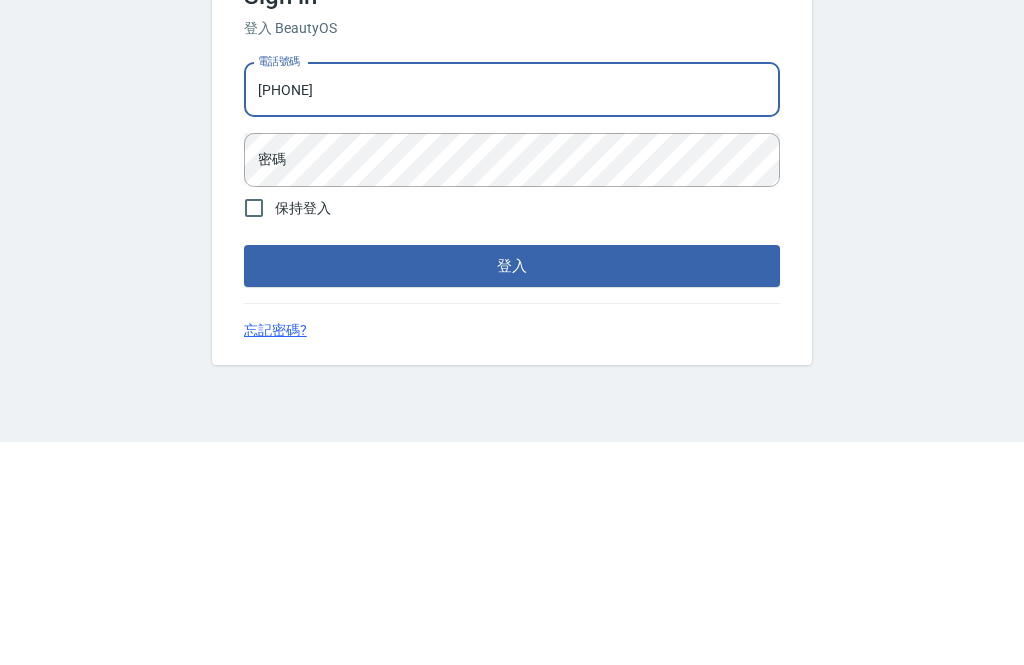 type on "[PHONE]" 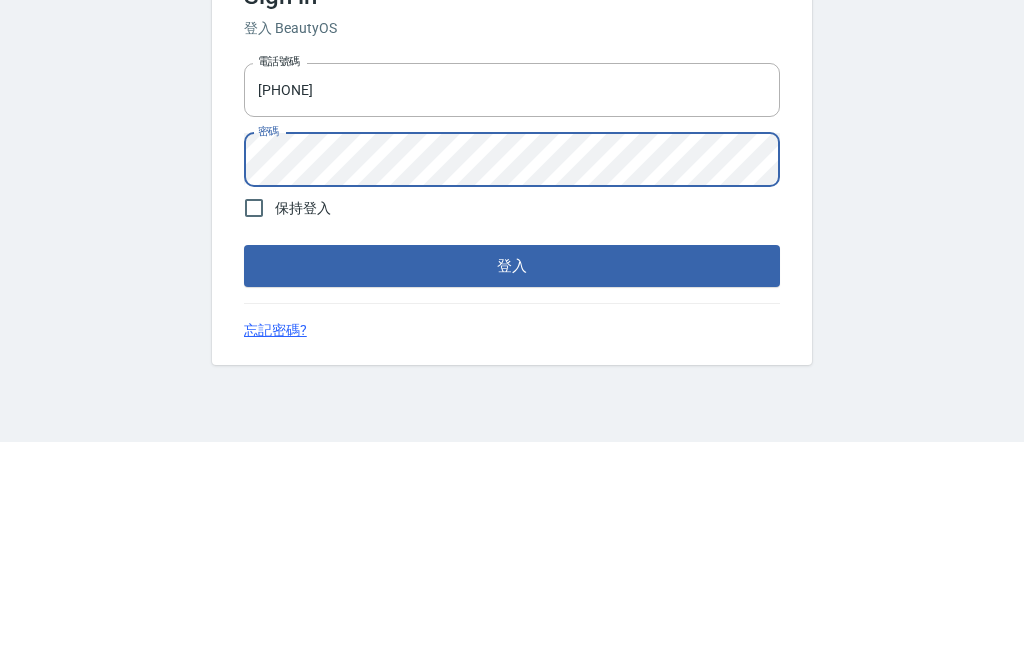 click on "Sign in 登入 BeautyOS 電話號碼 [PHONE] 電話號碼 密碼 密碼 保持登入 登入 忘記密碼?" at bounding box center (512, 364) 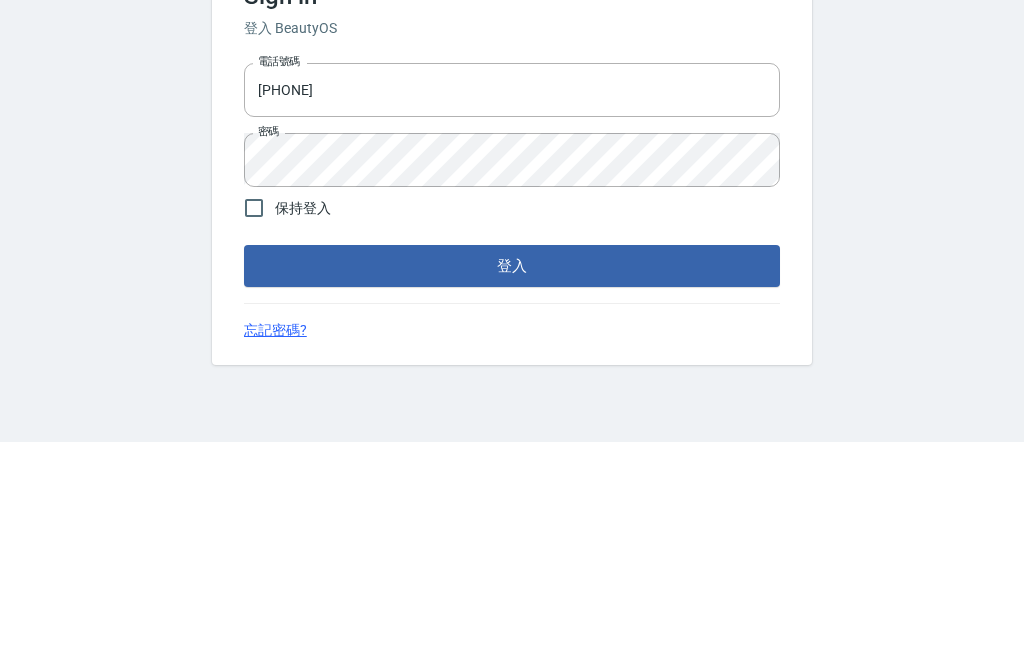 scroll, scrollTop: 64, scrollLeft: 0, axis: vertical 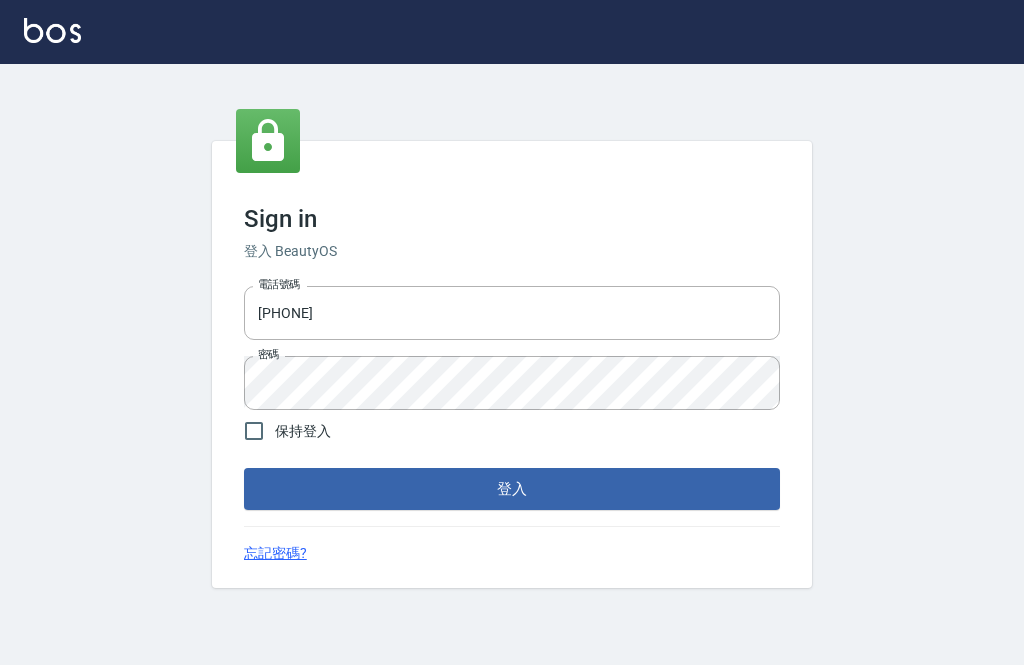 click on "登入" at bounding box center (512, 489) 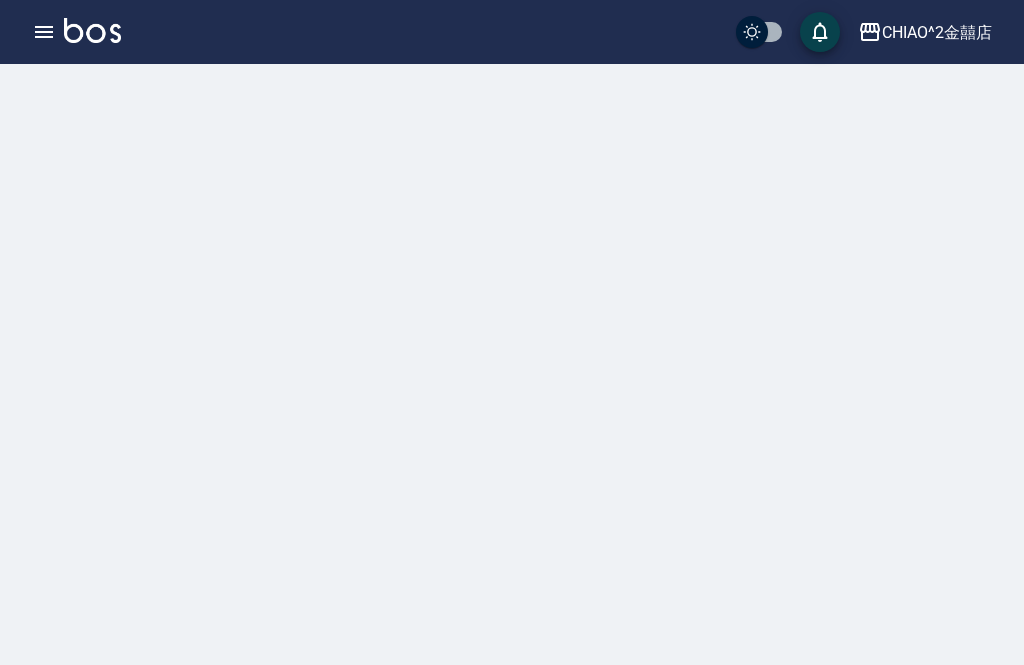 scroll, scrollTop: 0, scrollLeft: 0, axis: both 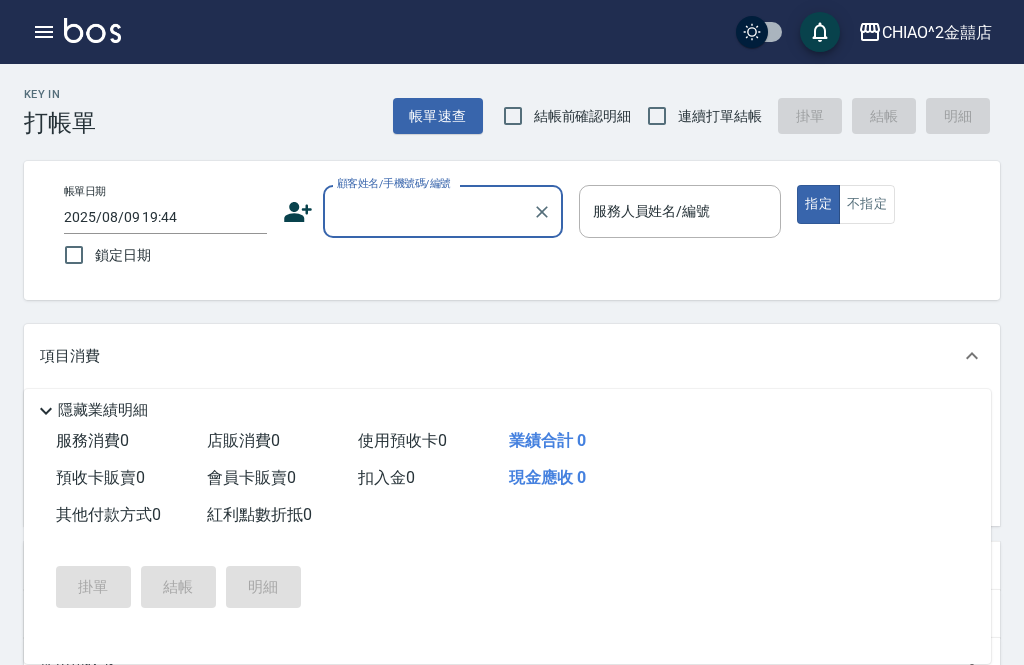 click on "顧客姓名/手機號碼/編號" at bounding box center (428, 211) 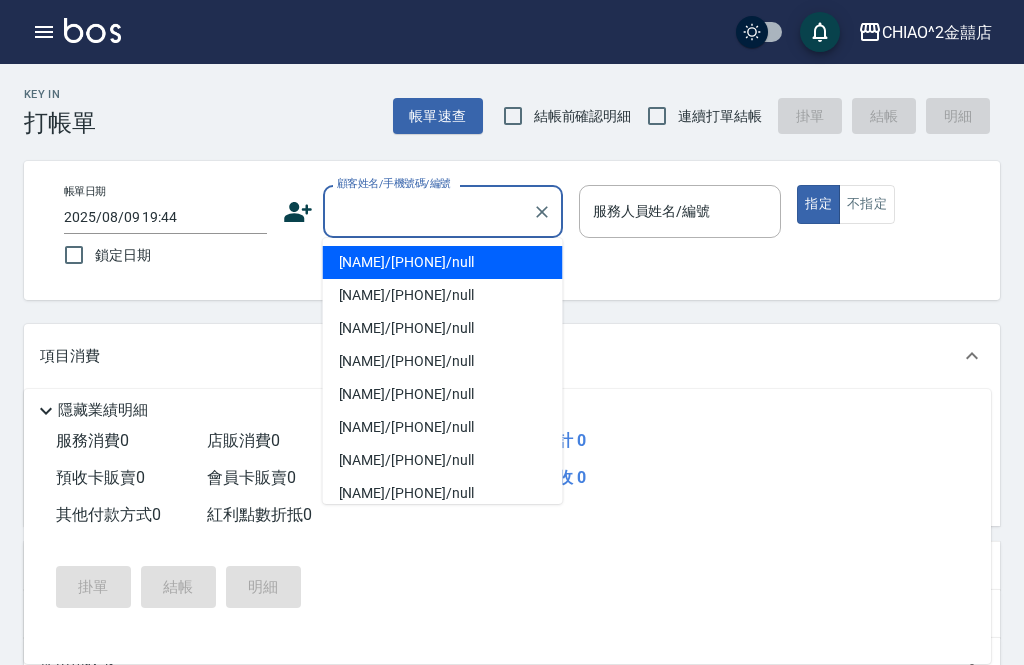 scroll, scrollTop: 64, scrollLeft: 0, axis: vertical 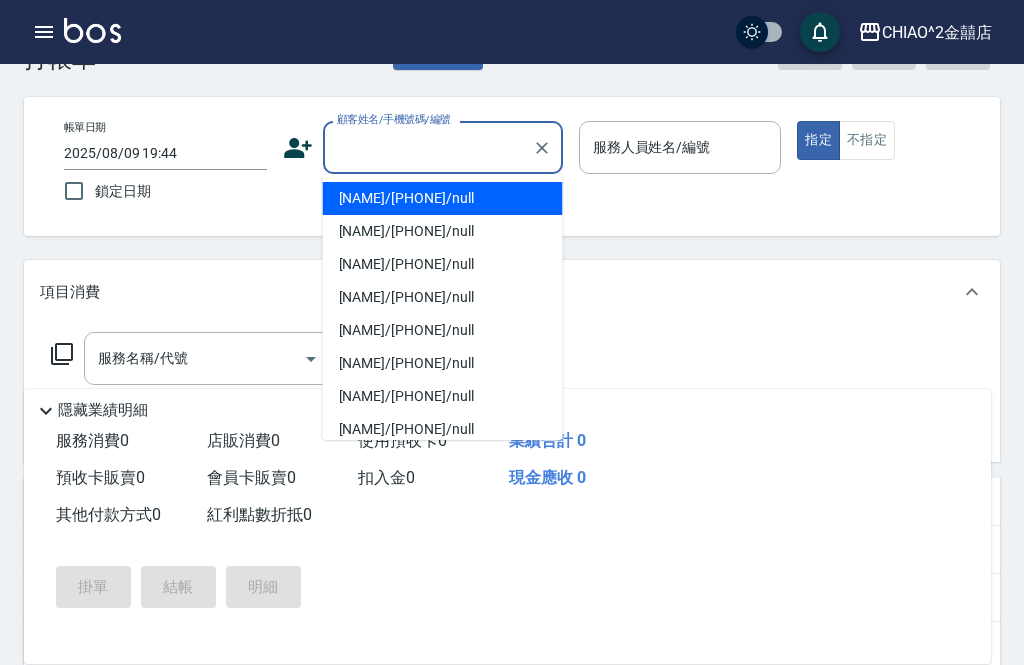 click on "顧客姓名/手機號碼/編號" at bounding box center (428, 147) 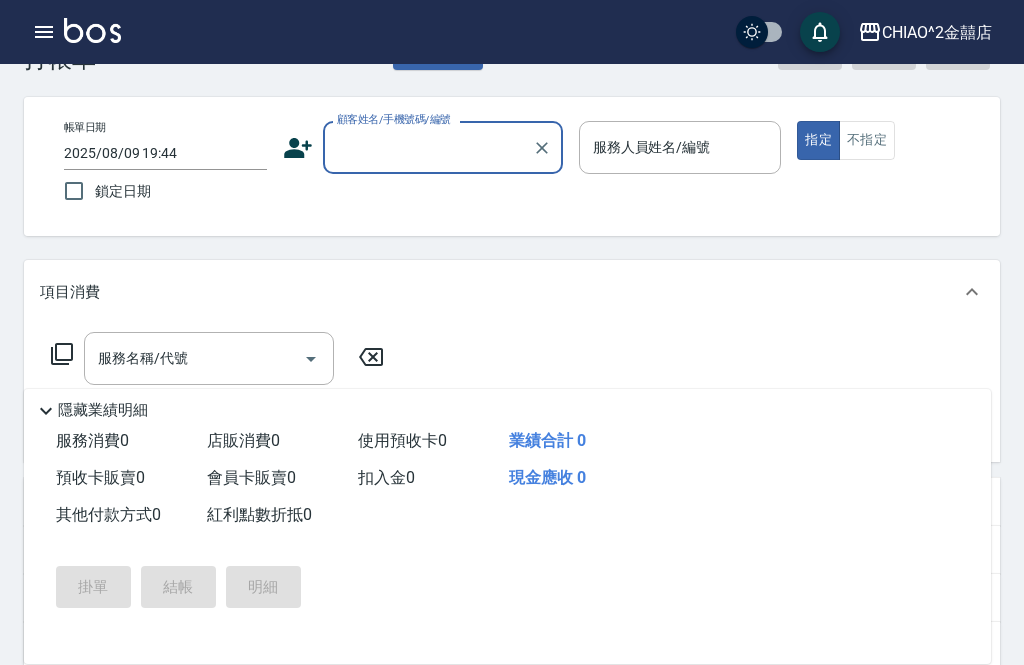 type on "ㄌ" 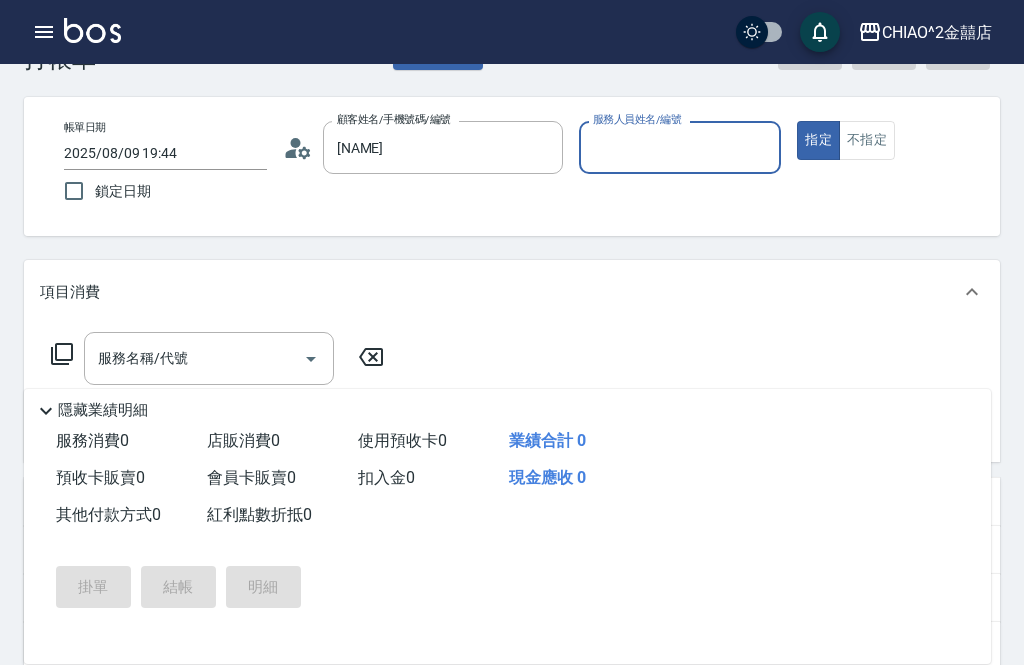 type on "[NAME]/[PHONE]/null" 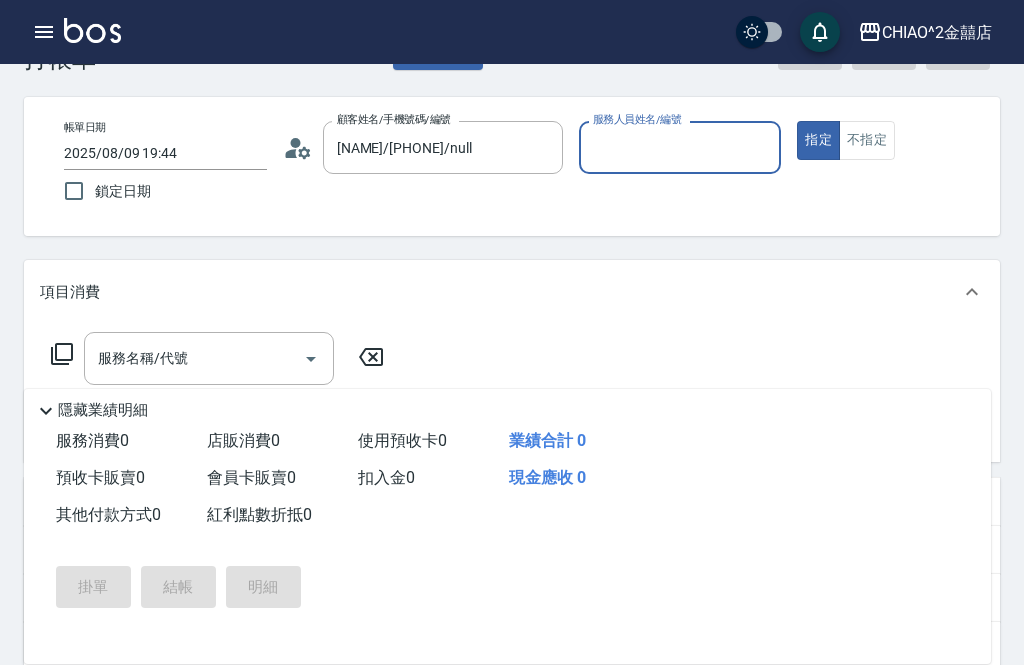 click on "服務人員姓名/編號" at bounding box center [680, 147] 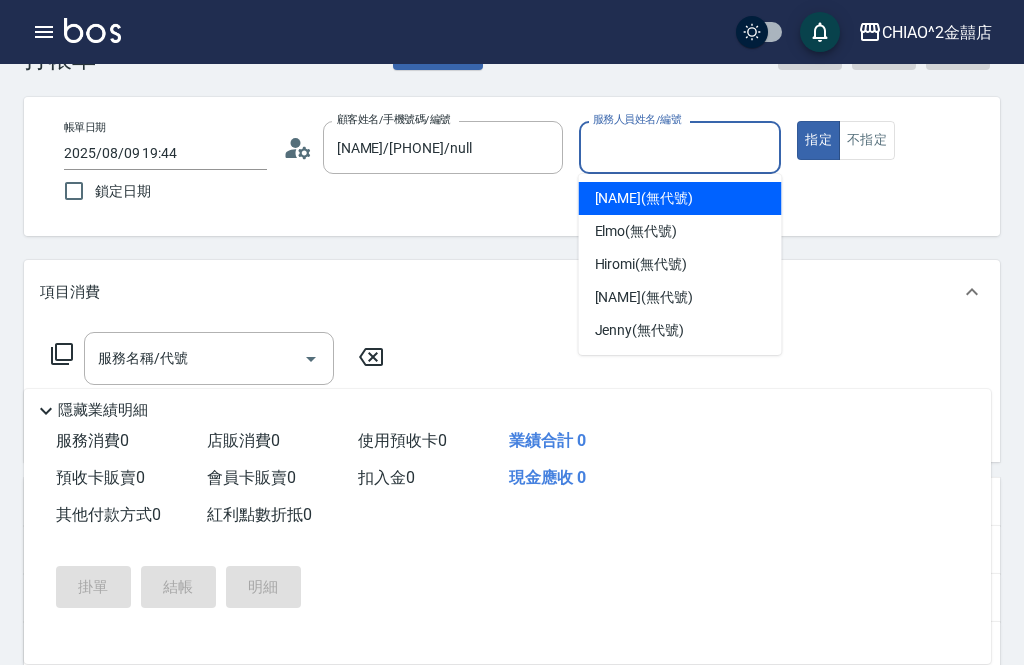 scroll, scrollTop: 63, scrollLeft: 0, axis: vertical 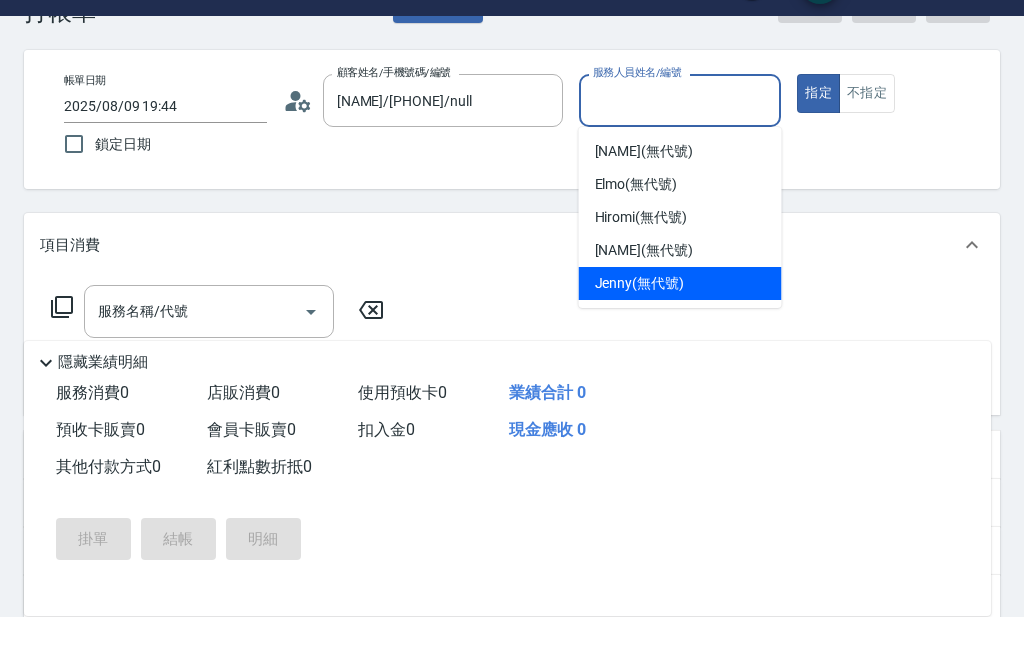 click on "[NAME] (無代號)" at bounding box center (640, 331) 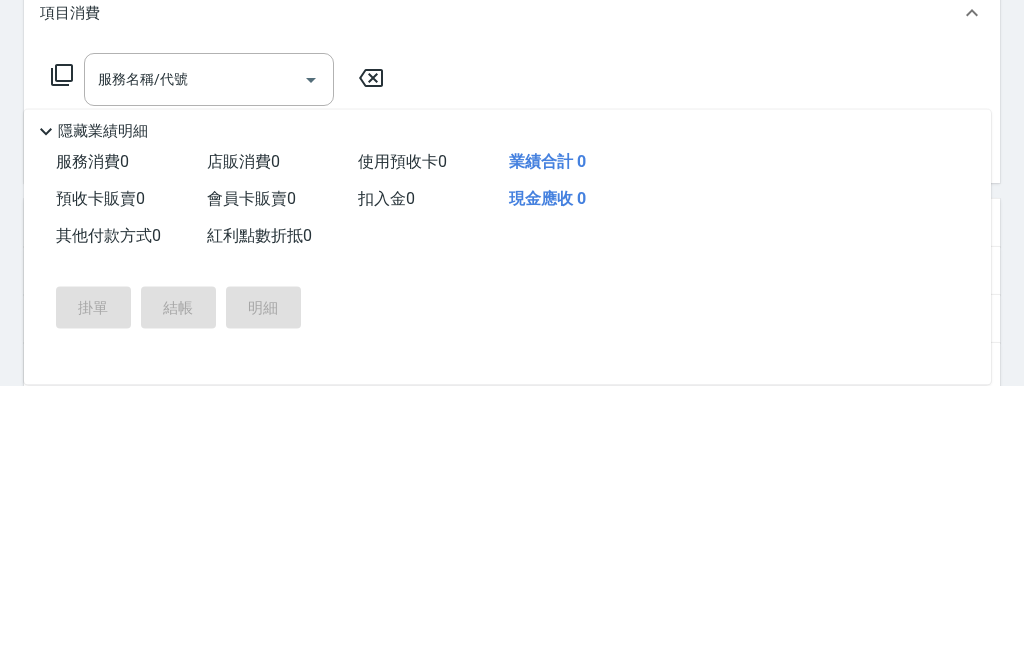 click on "服務名稱/代號" at bounding box center [194, 359] 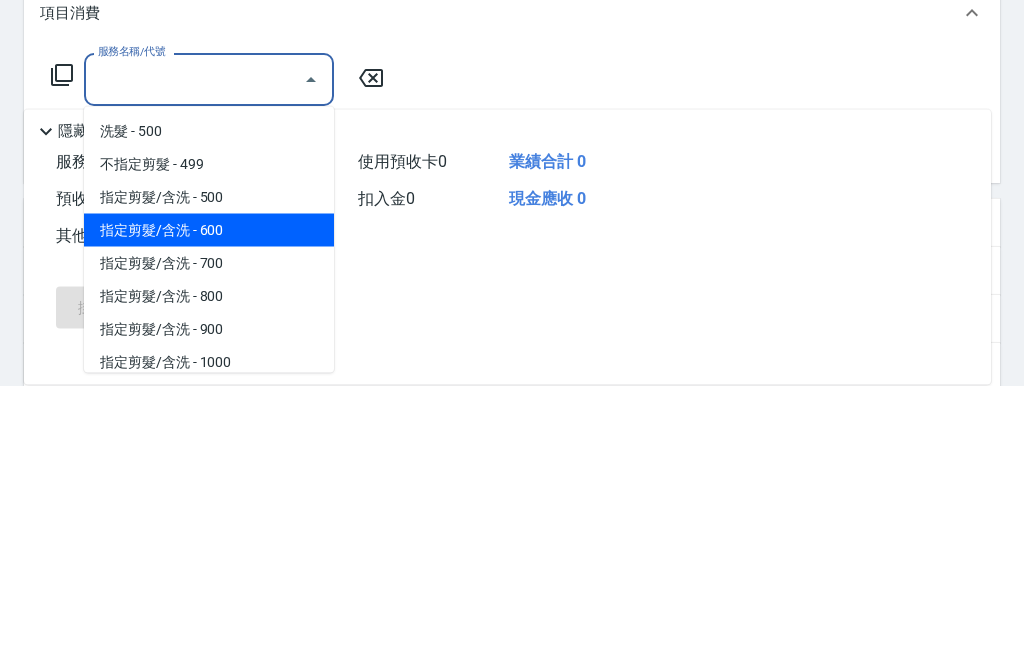 click on "指定剪髮/含洗 - 600" at bounding box center [209, 510] 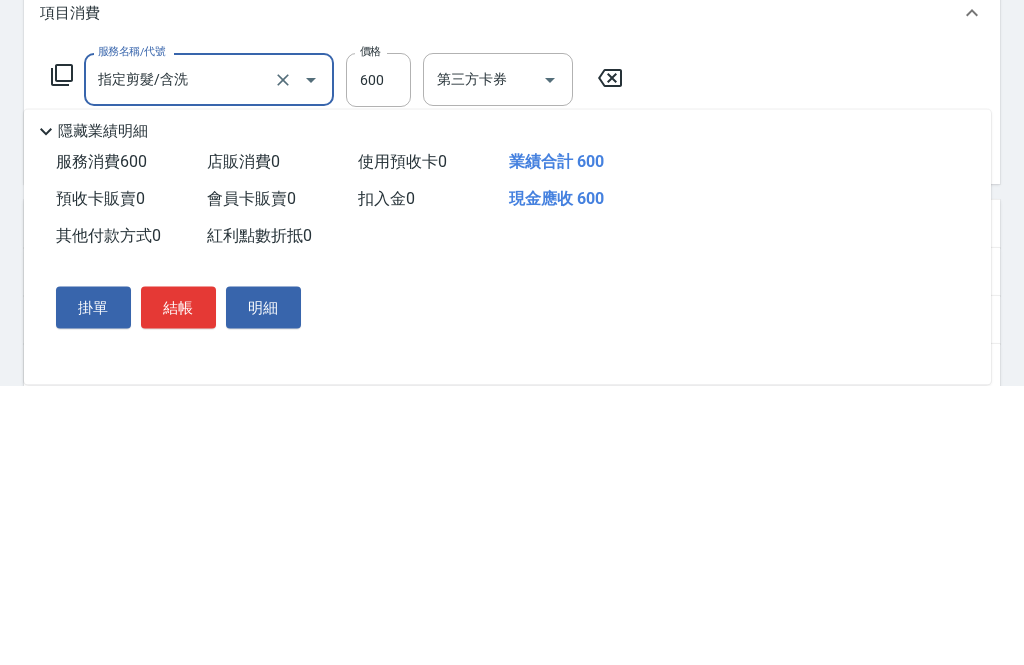 type on "指定剪髮/含洗" 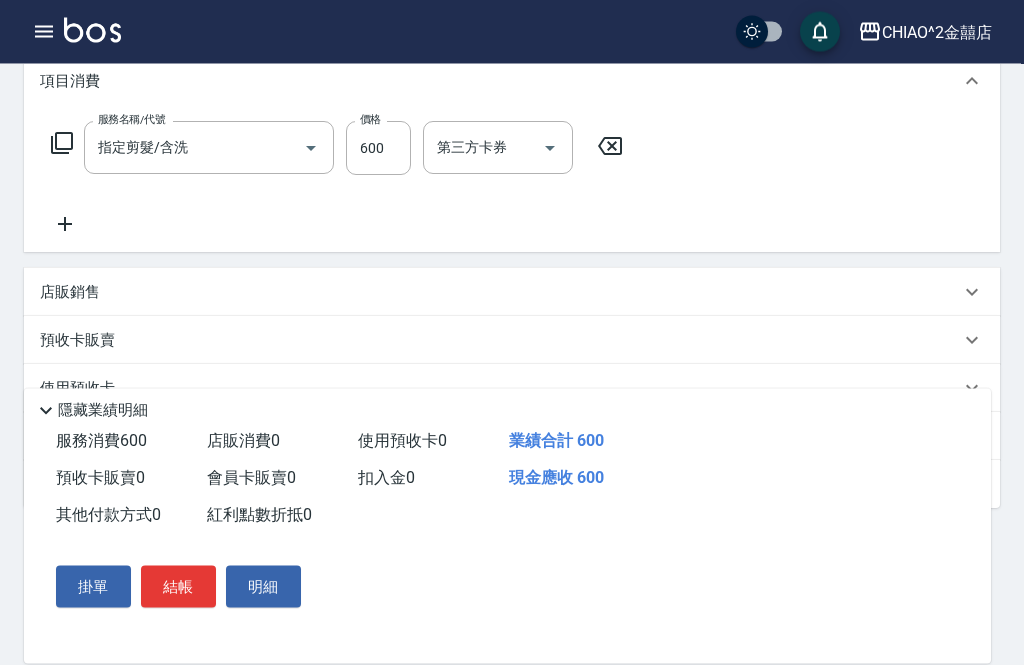 scroll, scrollTop: 273, scrollLeft: 0, axis: vertical 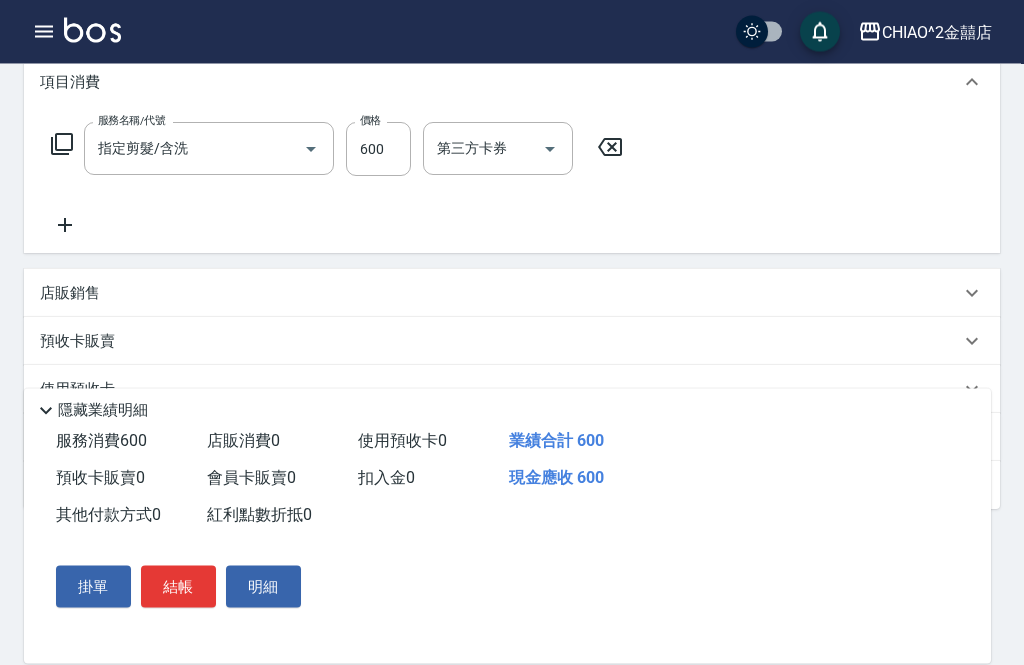 click 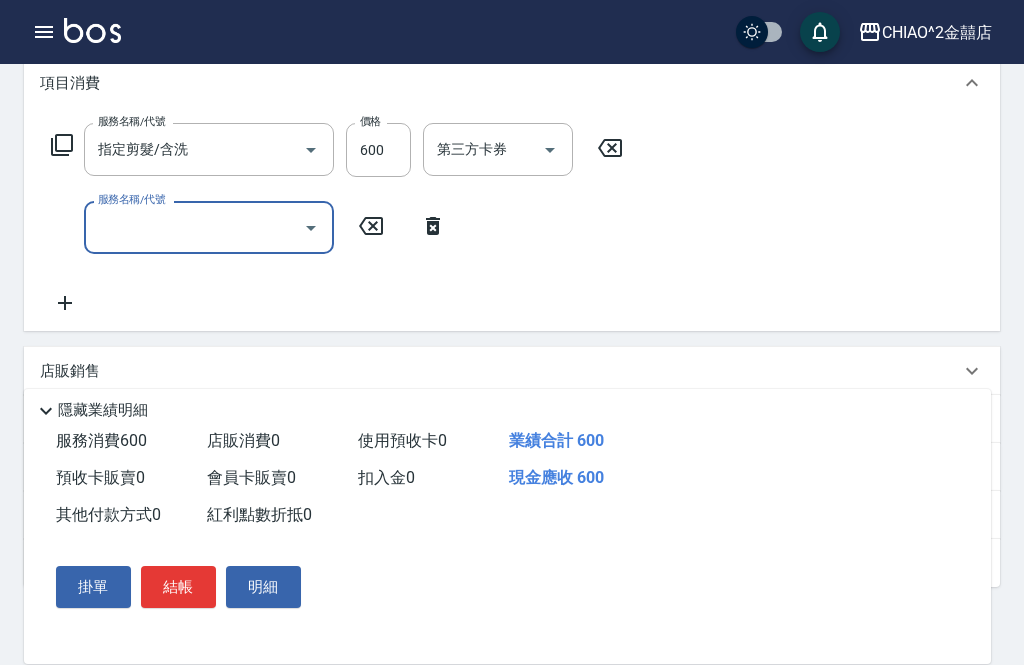 click on "服務名稱/代號" at bounding box center [194, 227] 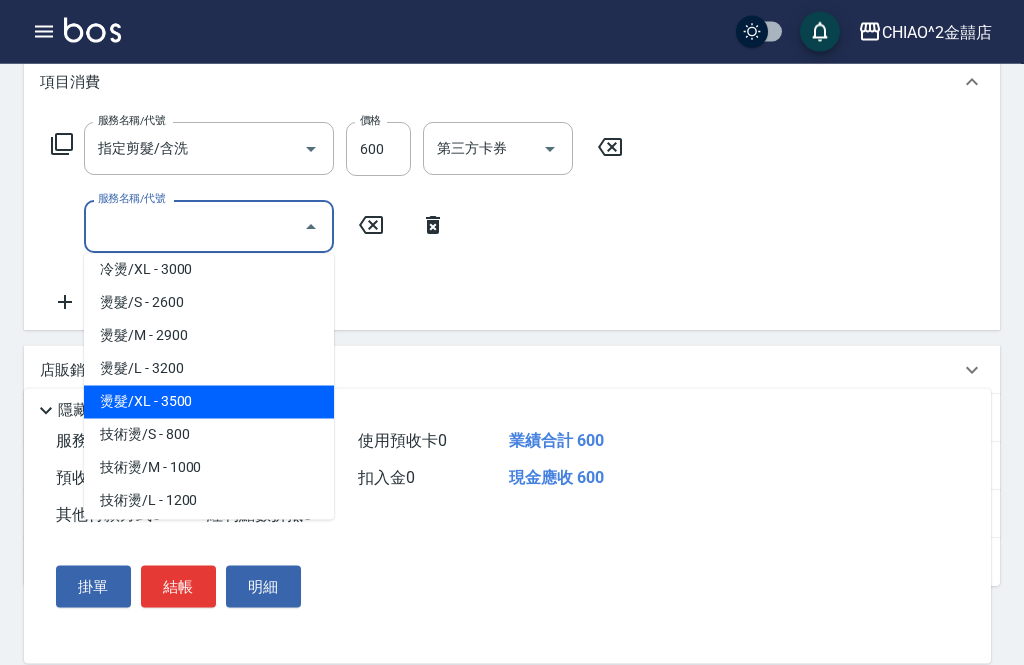 scroll, scrollTop: 473, scrollLeft: 0, axis: vertical 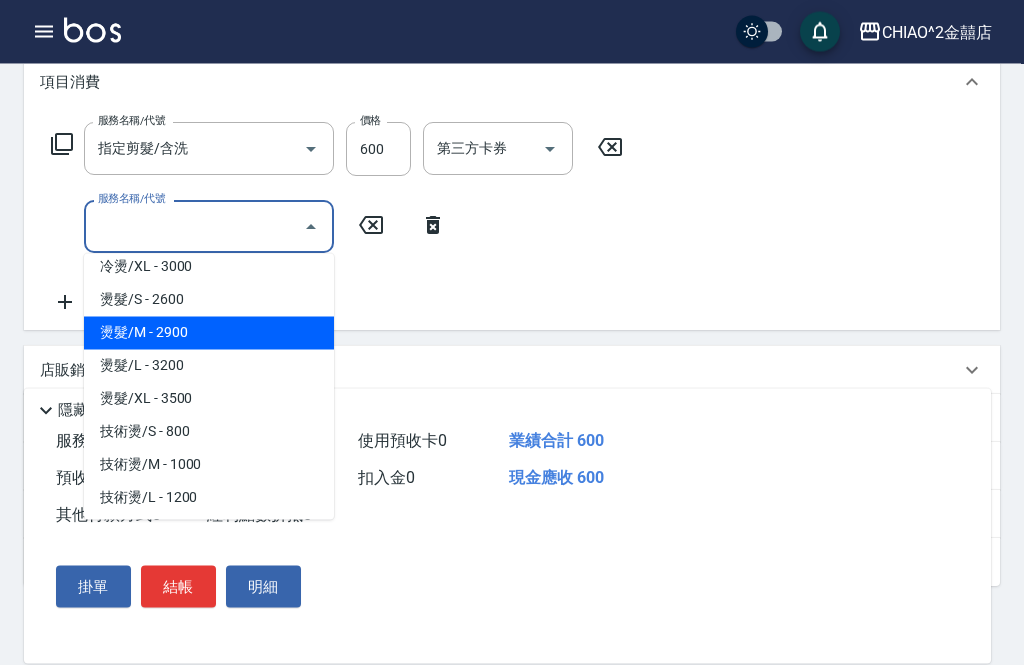 click on "燙髮/M - 2900" at bounding box center [209, 334] 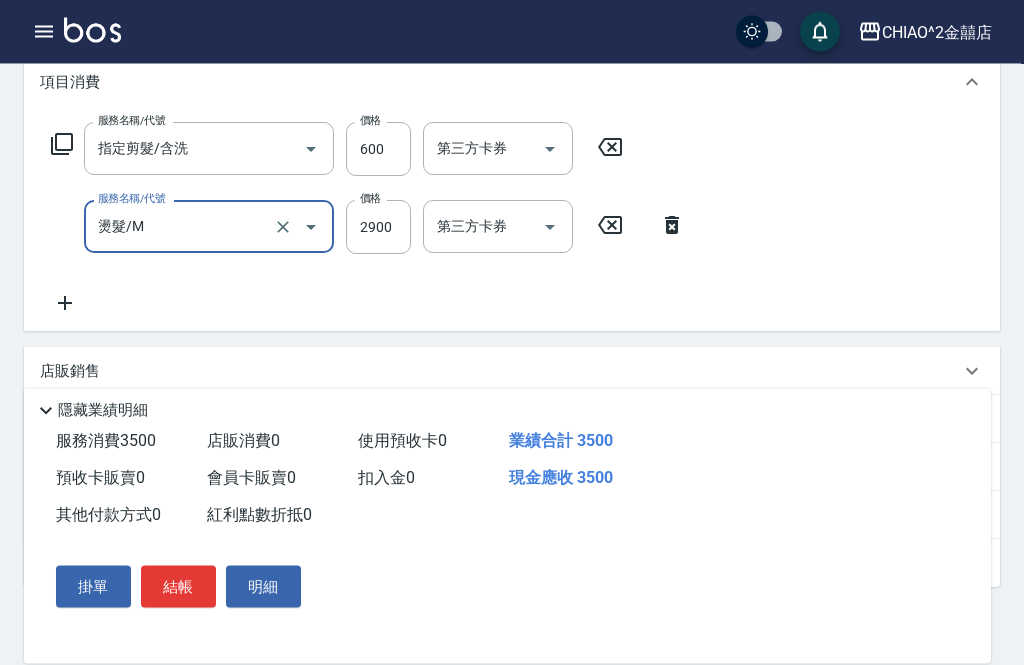 scroll, scrollTop: 274, scrollLeft: 0, axis: vertical 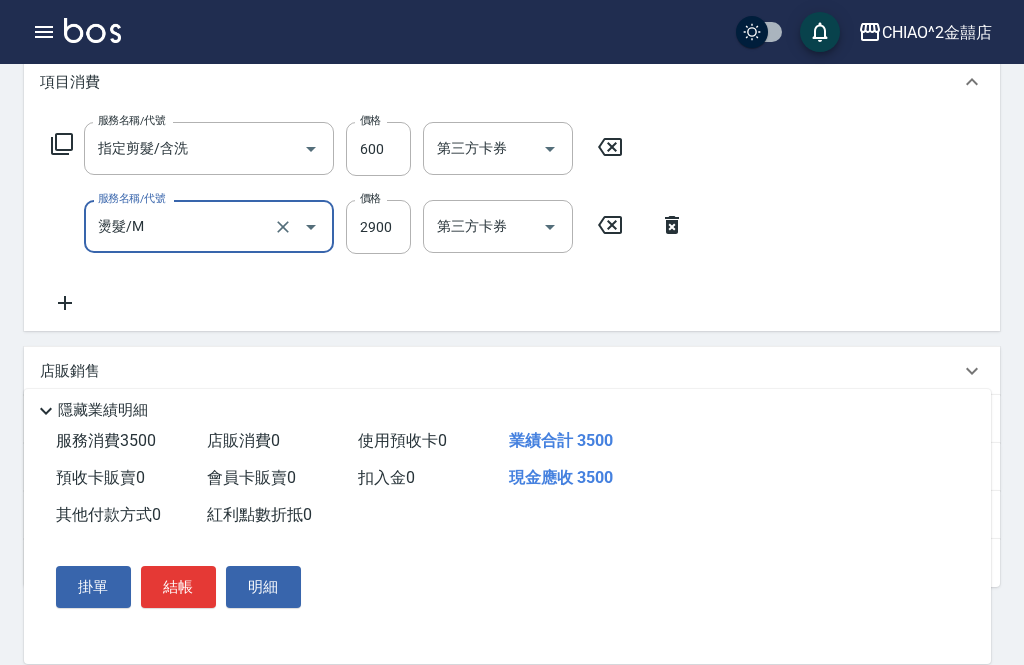 click on "2900" at bounding box center (378, 227) 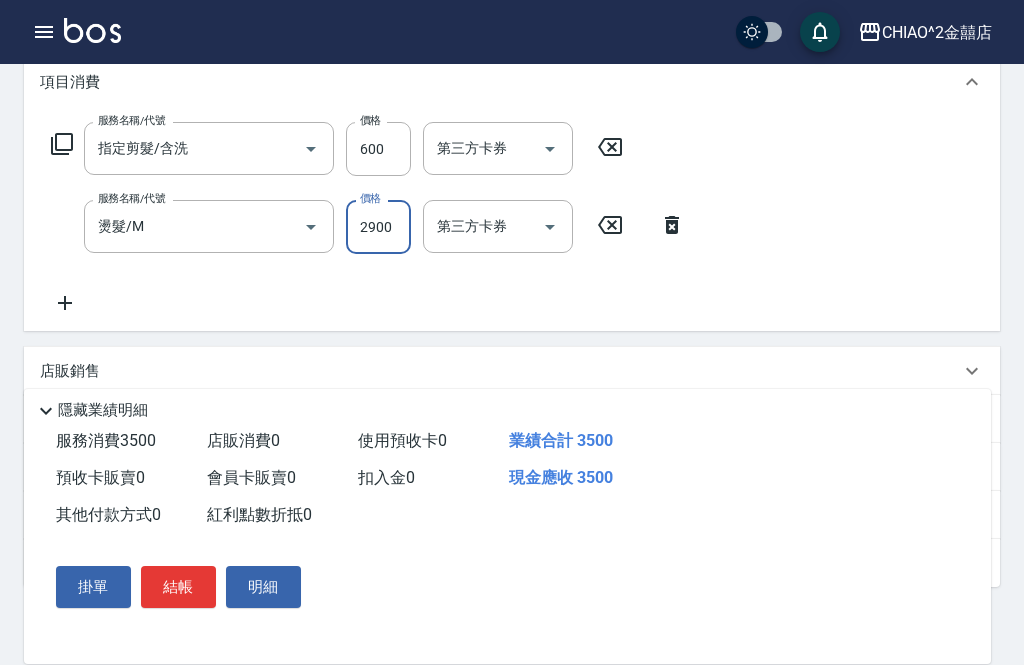 scroll, scrollTop: 273, scrollLeft: 0, axis: vertical 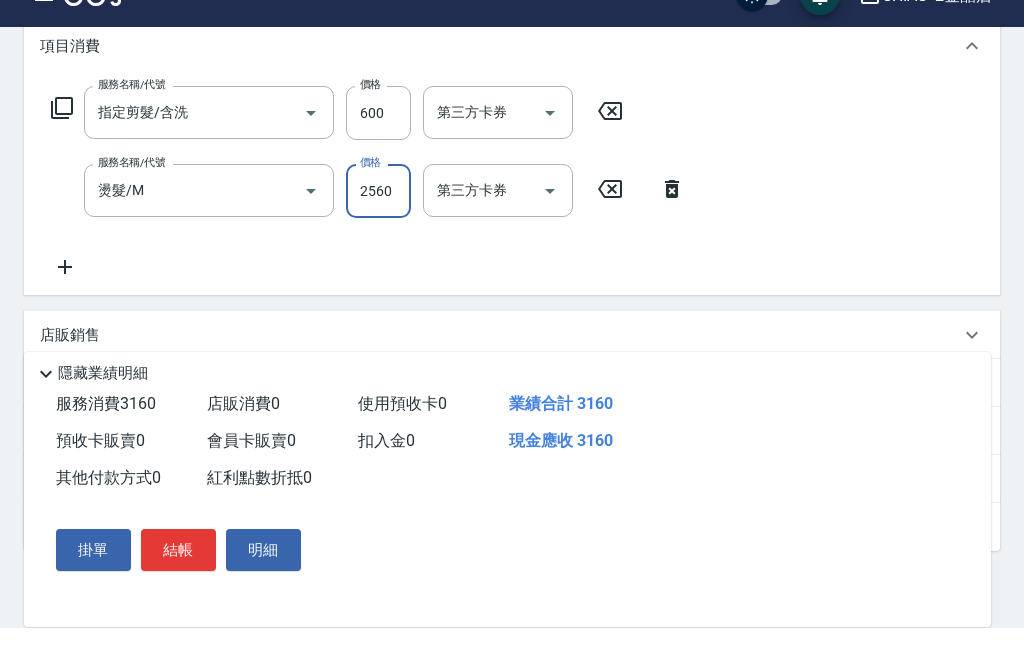 type on "2560" 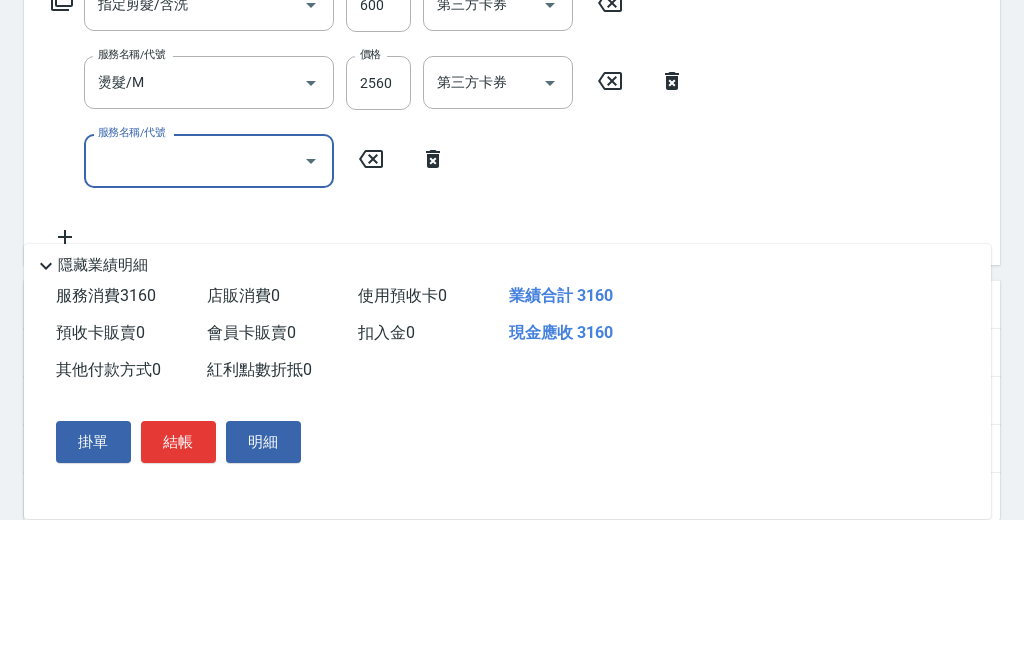 click on "服務名稱/代號" at bounding box center [194, 305] 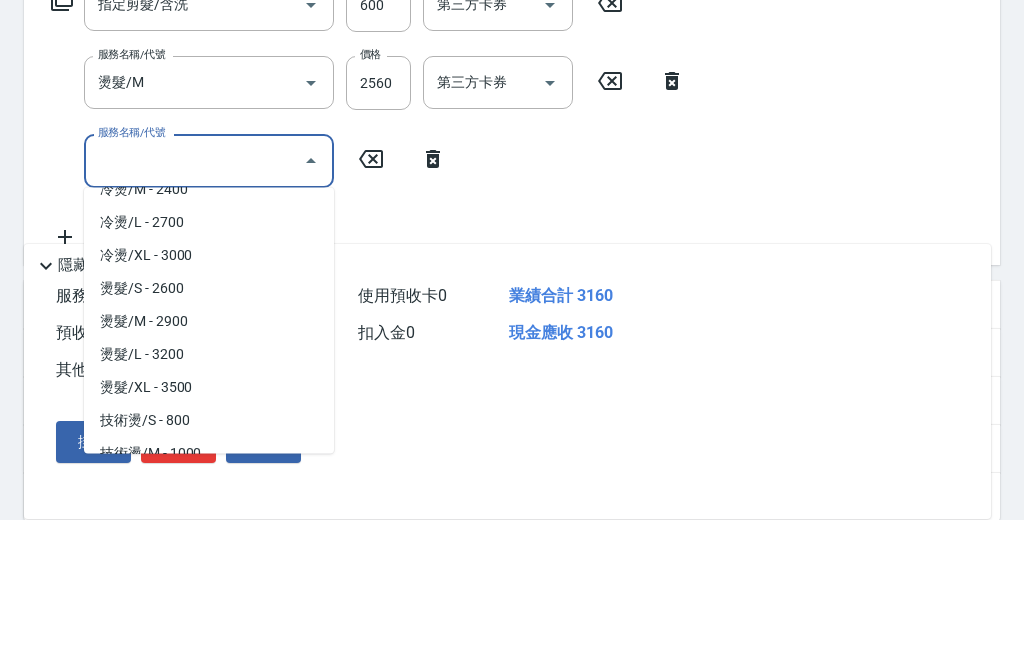 scroll, scrollTop: 423, scrollLeft: 0, axis: vertical 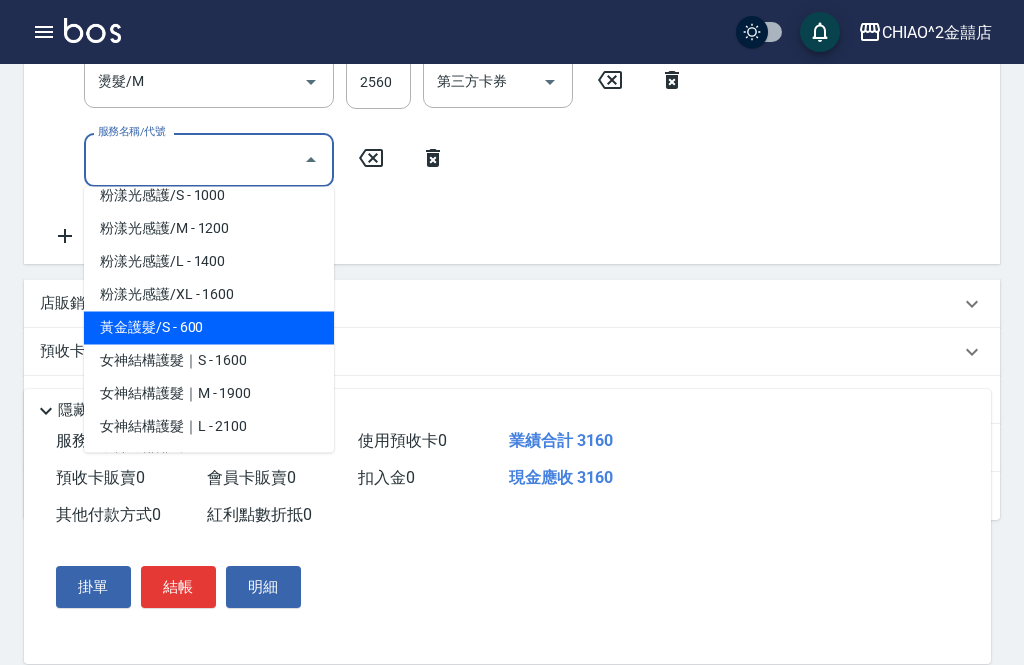 click on "黃金護髮/S - 600" at bounding box center (209, 328) 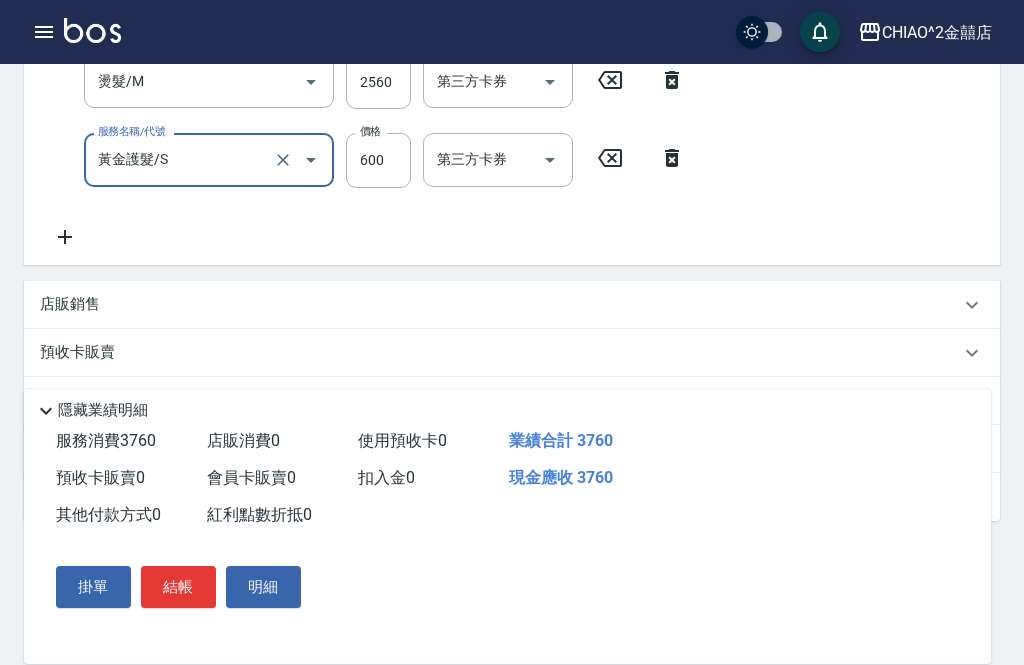 type on "黃金護髮/S" 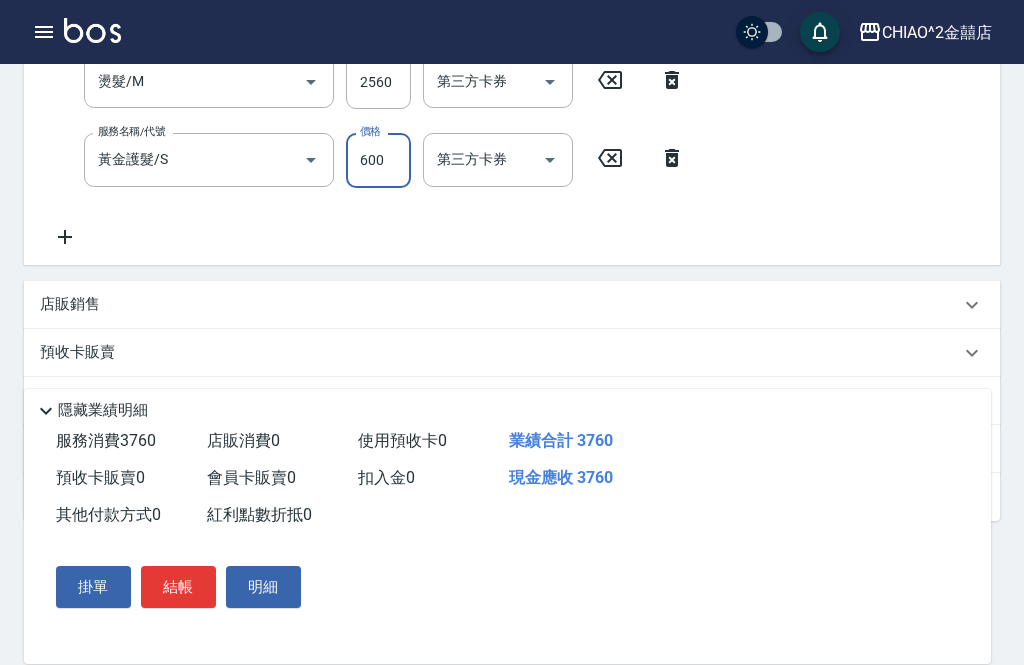 scroll, scrollTop: 418, scrollLeft: 0, axis: vertical 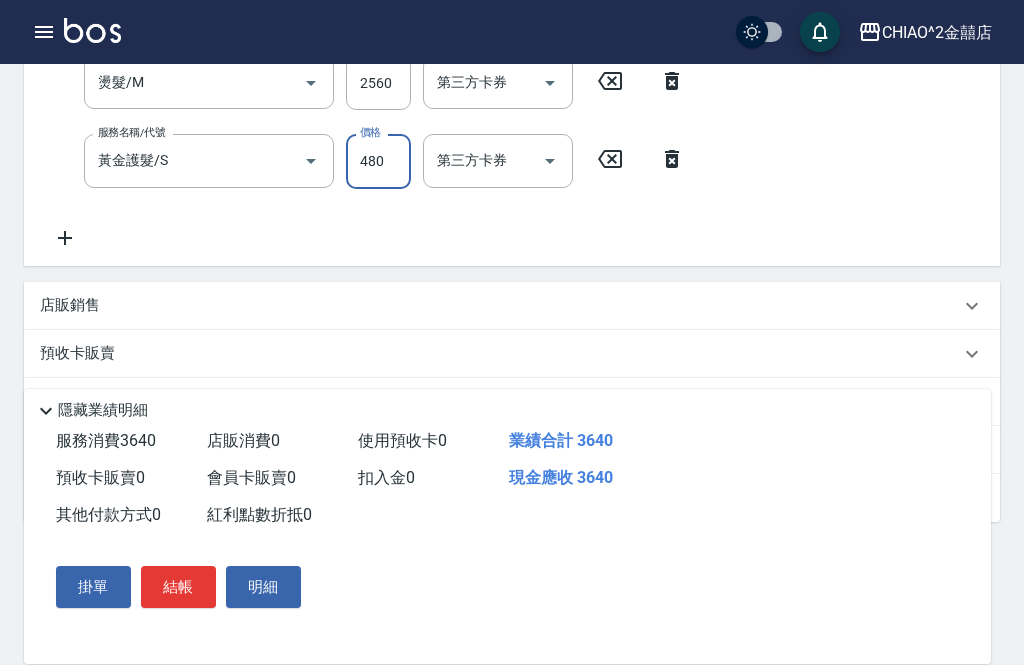 type on "480" 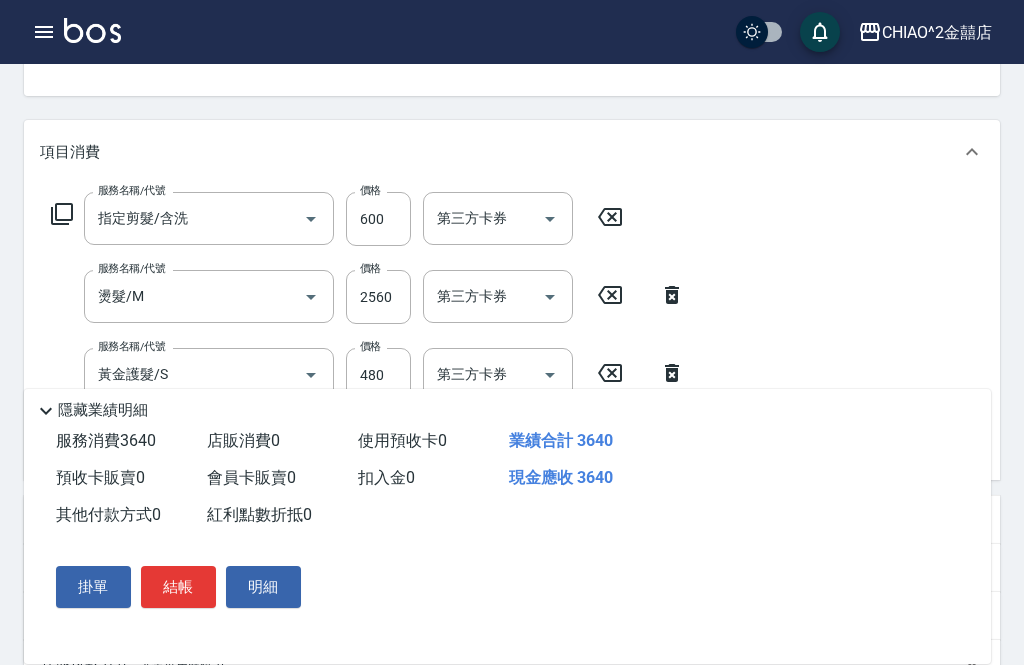 scroll, scrollTop: 205, scrollLeft: 0, axis: vertical 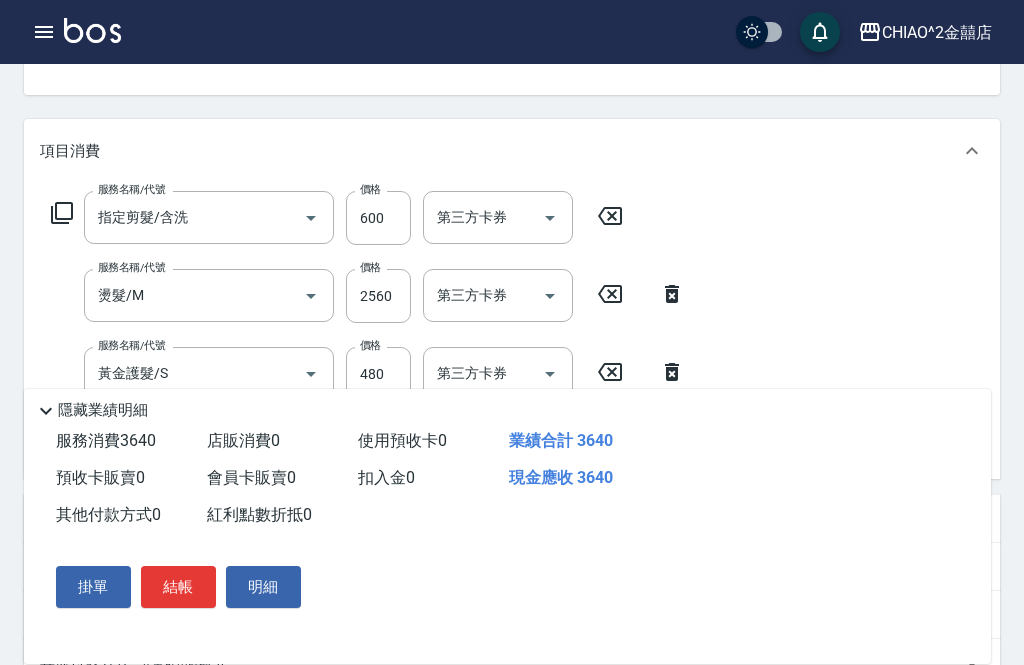 click on "第三方卡券" at bounding box center (483, 217) 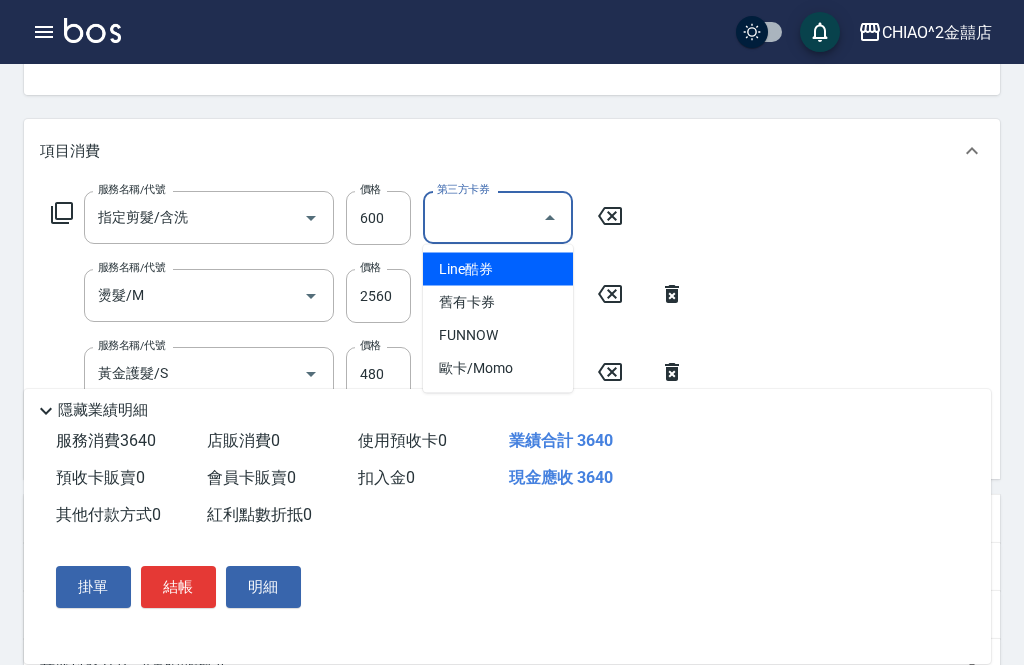 scroll, scrollTop: 204, scrollLeft: 0, axis: vertical 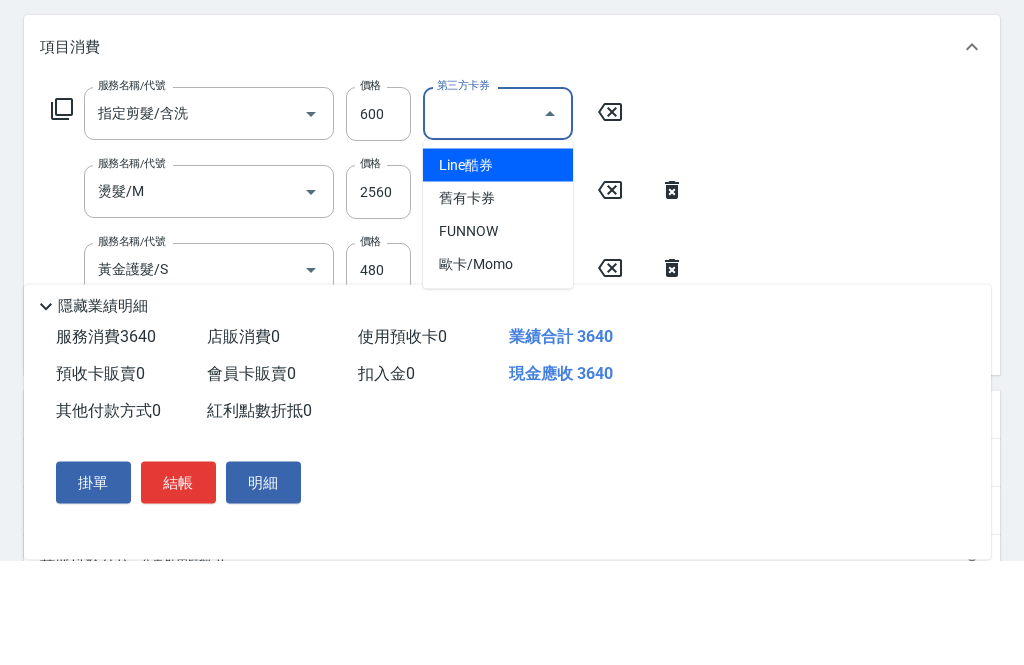 click on "服務名稱/代號 指定剪髮/含洗 服務名稱/代號 價格 600 價格 第三方卡券 第三方卡券 服務名稱/代號 燙髮/M 服務名稱/代號 價格 2560 價格 第三方卡券 第三方卡券 服務名稱/代號黃金護髮/S 服務名稱/代號 價格 480 價格 第三方卡券 第三方卡券" at bounding box center (512, 331) 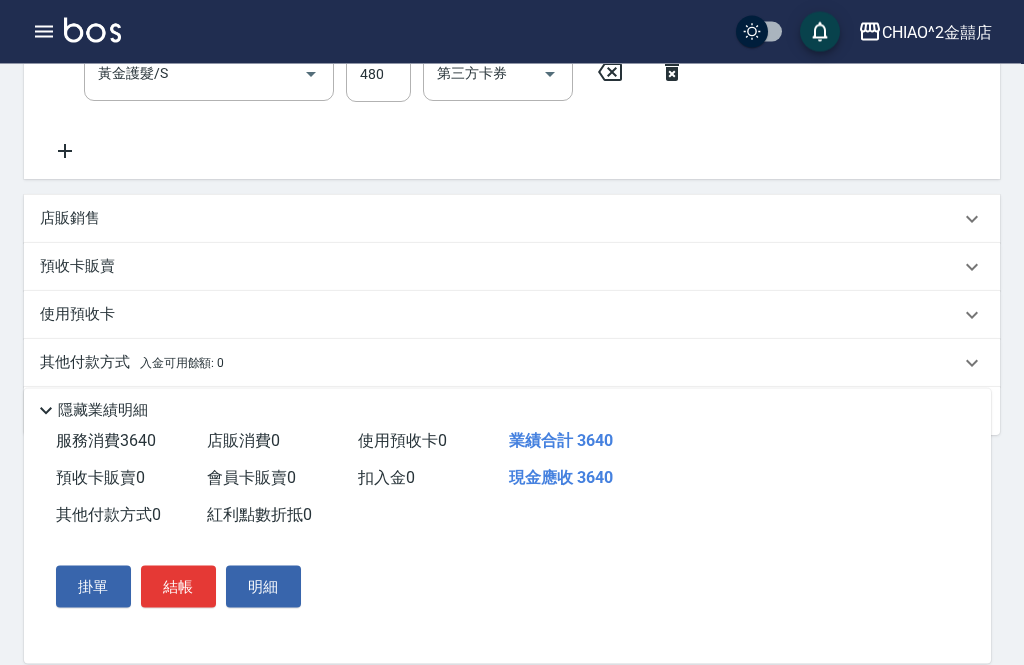 scroll, scrollTop: 509, scrollLeft: 0, axis: vertical 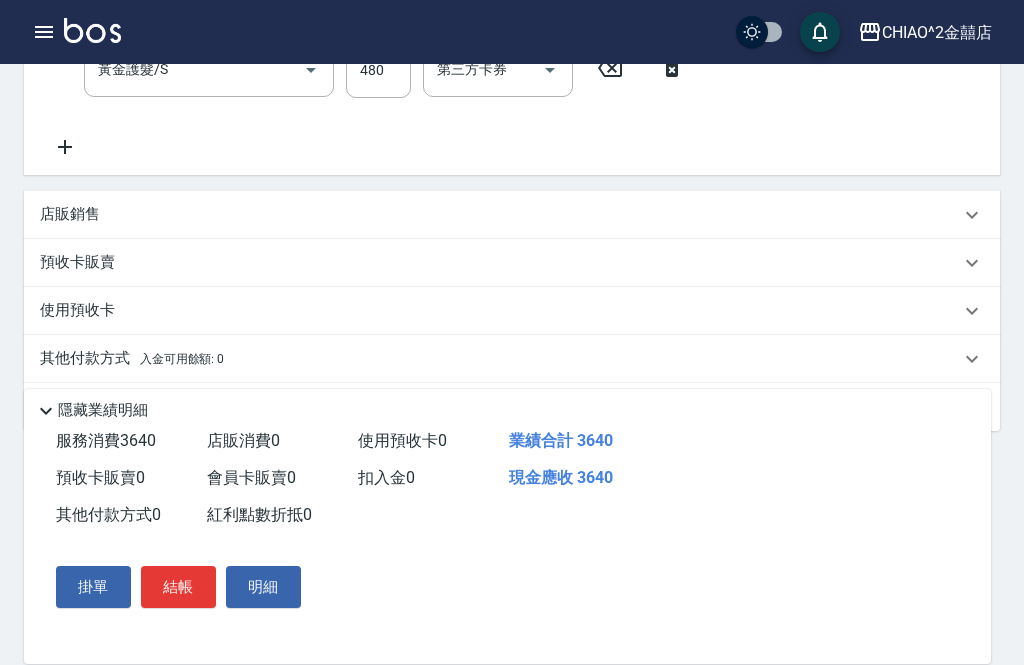 click on "其他付款方式 入金可用餘額: 0" at bounding box center (500, 359) 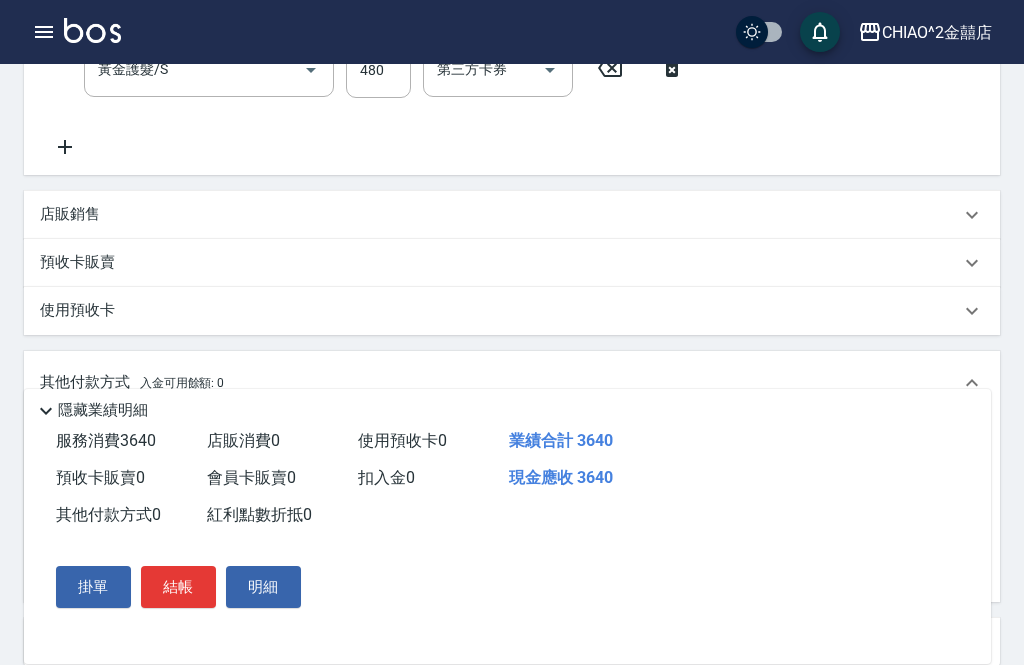 scroll, scrollTop: 0, scrollLeft: 0, axis: both 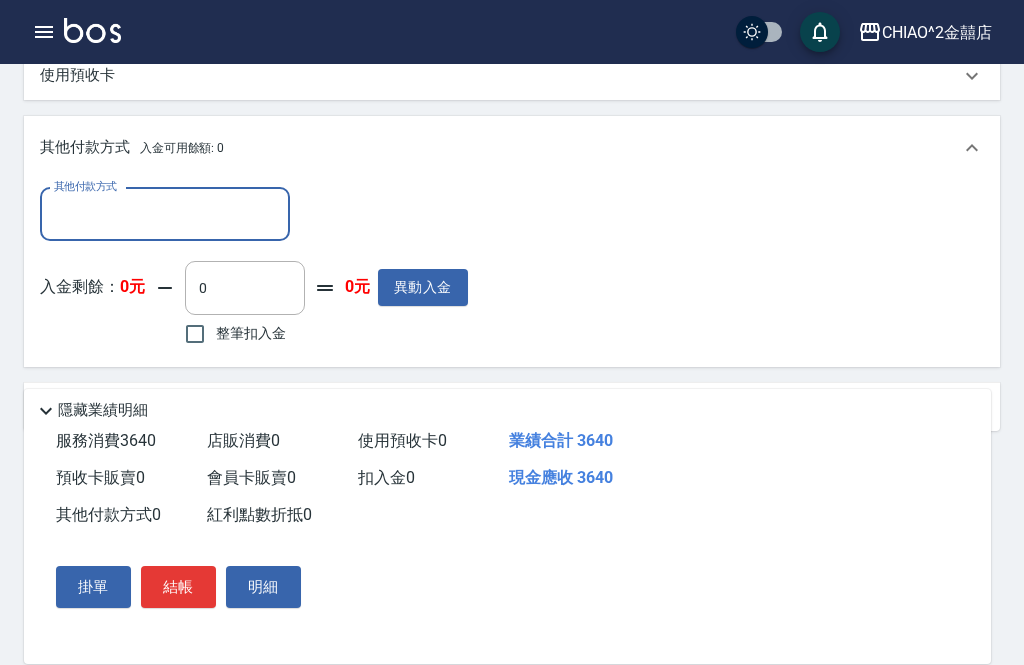 click on "其他付款方式" at bounding box center (165, 214) 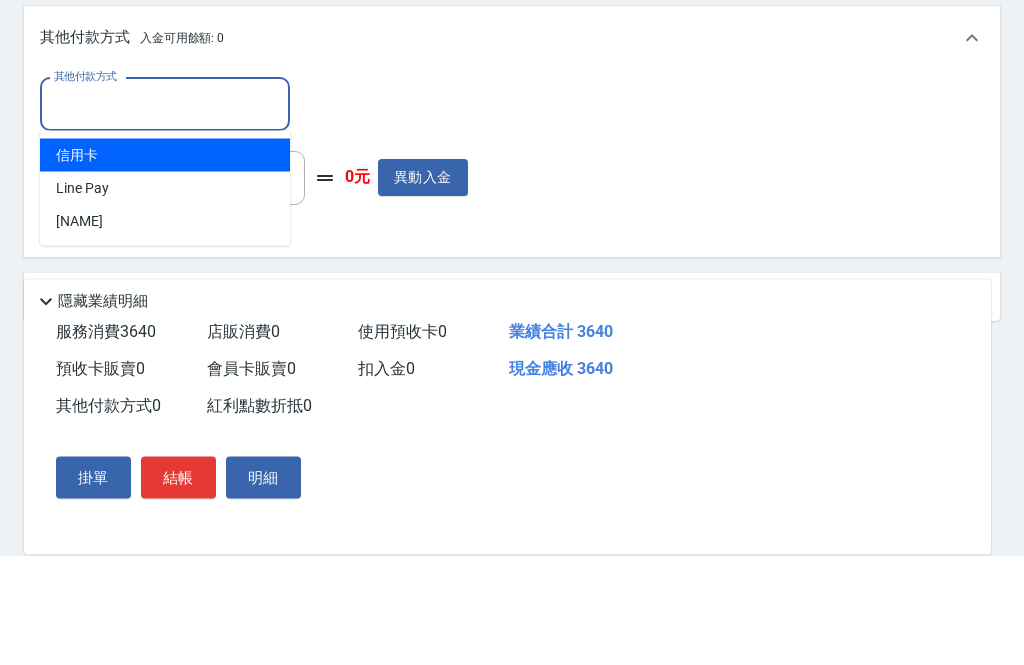 click on "其他付款方式 其他付款方式 入金剩餘： 0元 0 ​ 整筆扣入金 0元 異動入金" at bounding box center (512, 269) 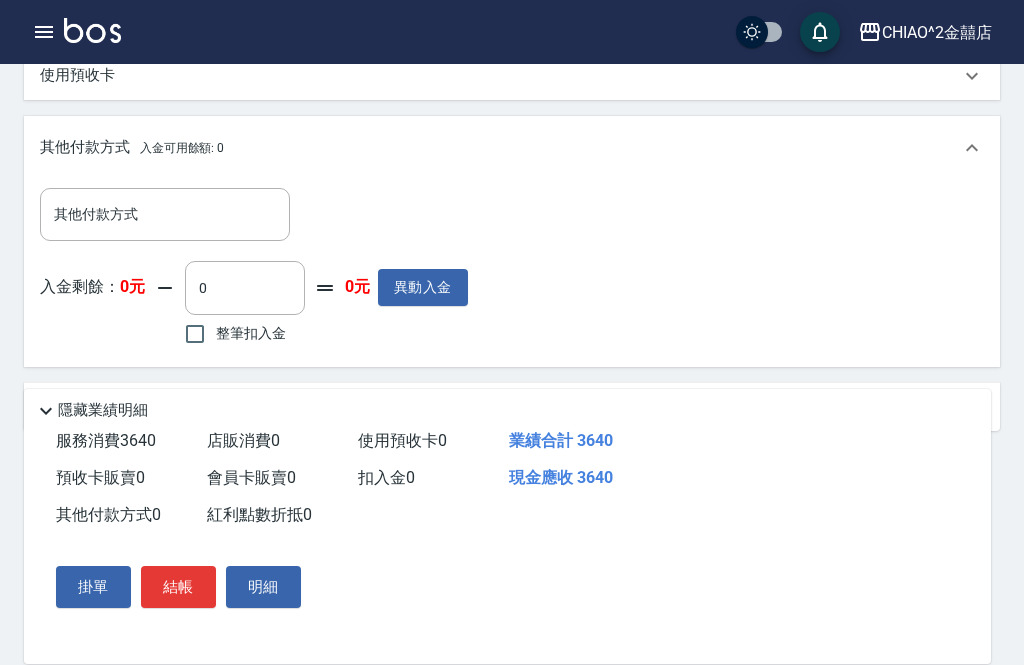 click on "結帳" at bounding box center (178, 587) 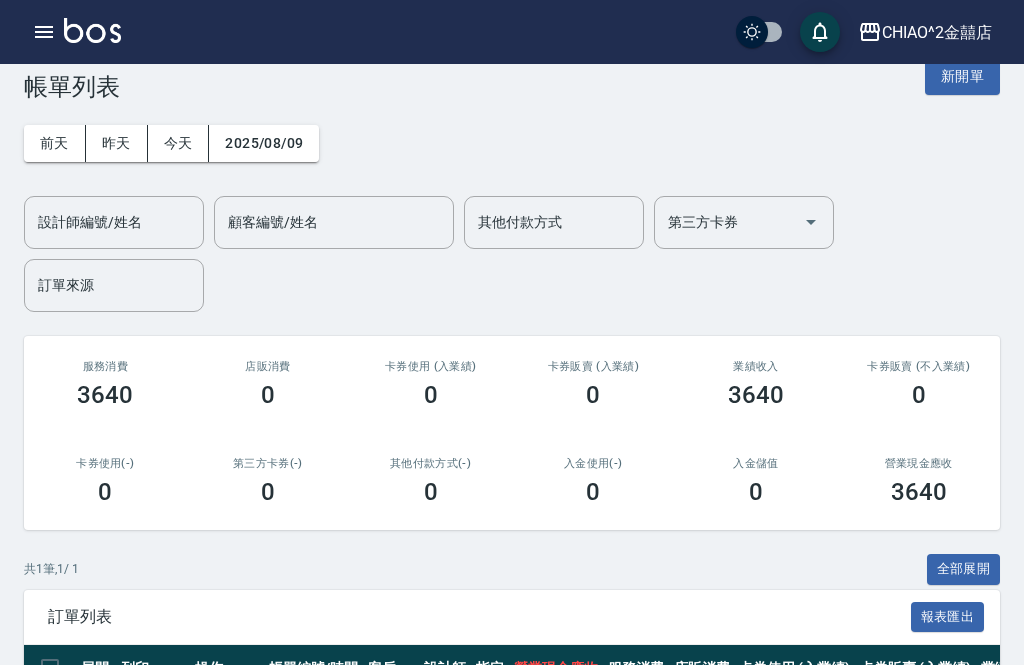 scroll, scrollTop: 0, scrollLeft: 0, axis: both 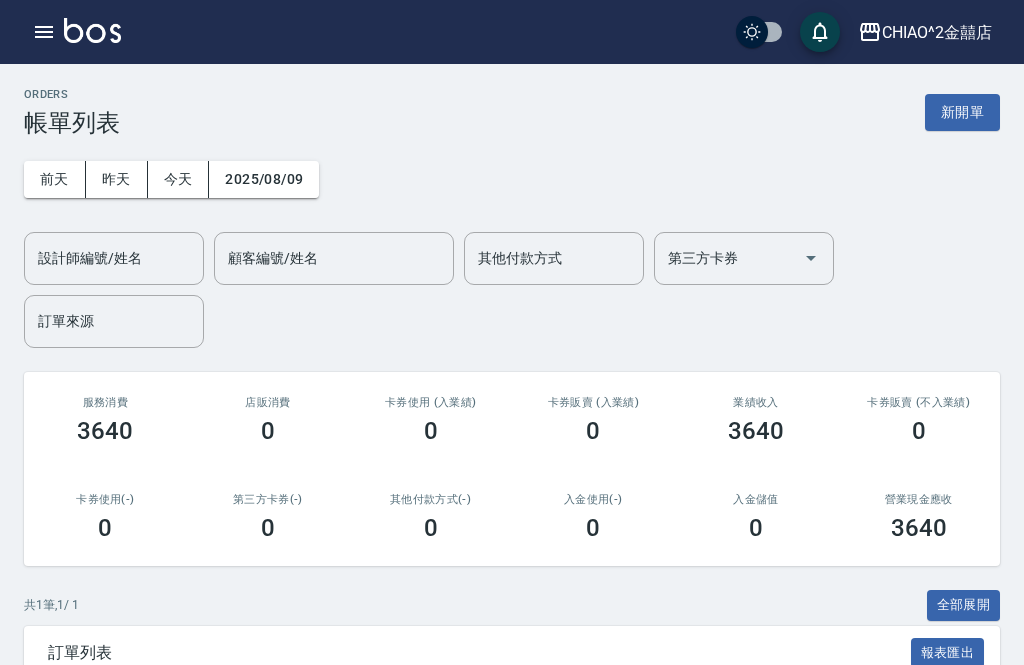 click on "新開單" at bounding box center [962, 112] 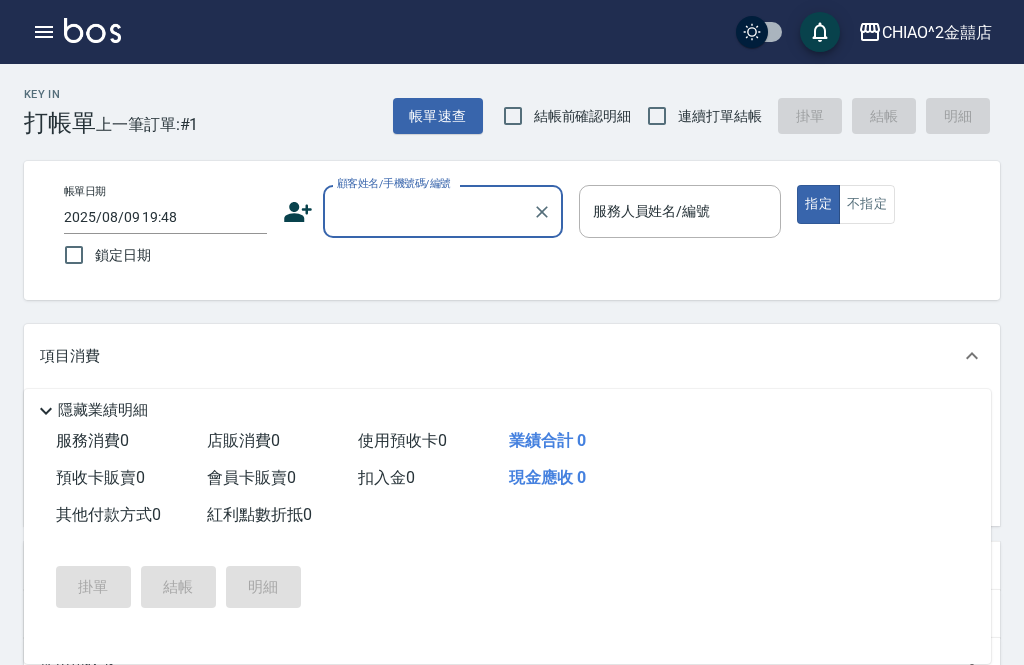 click on "顧客姓名/手機號碼/編號" at bounding box center (428, 211) 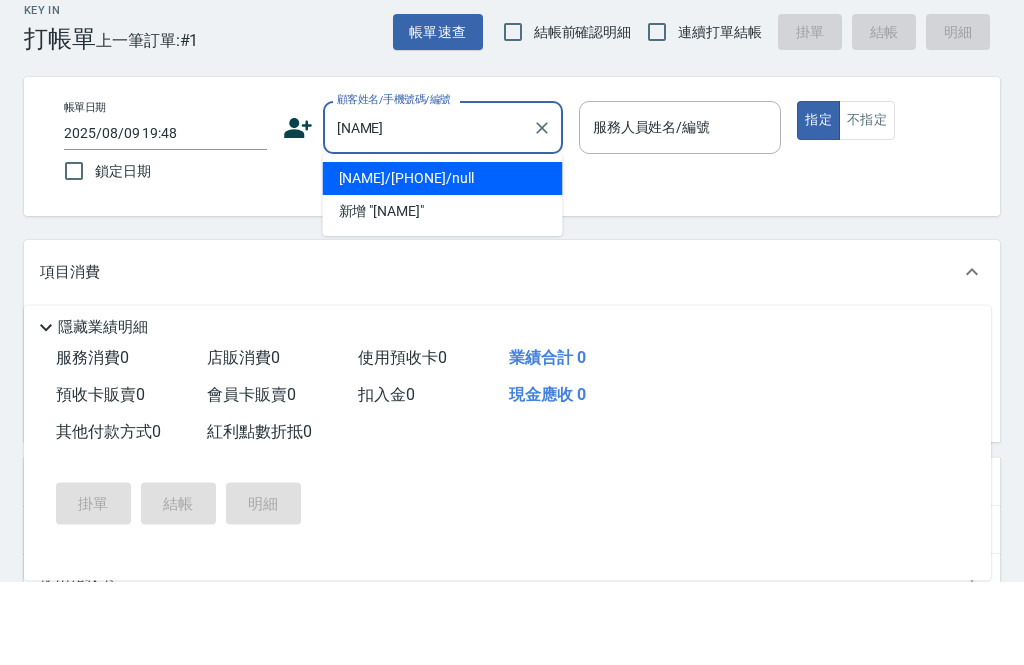 click on "[NAME]/[PHONE]/null" at bounding box center [443, 262] 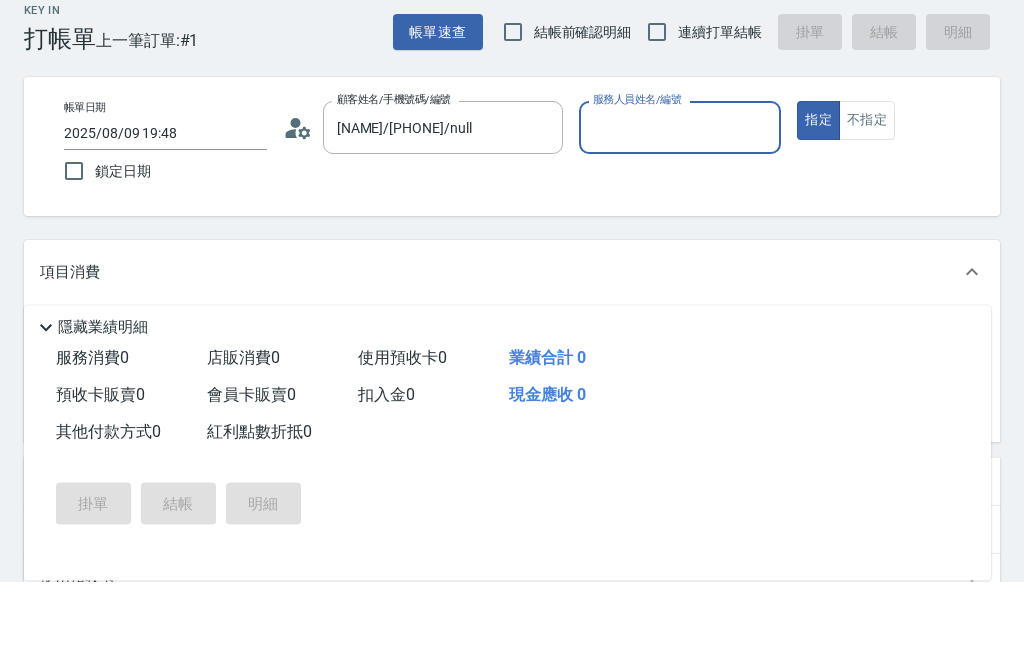 click on "服務人員姓名/編號" at bounding box center (680, 211) 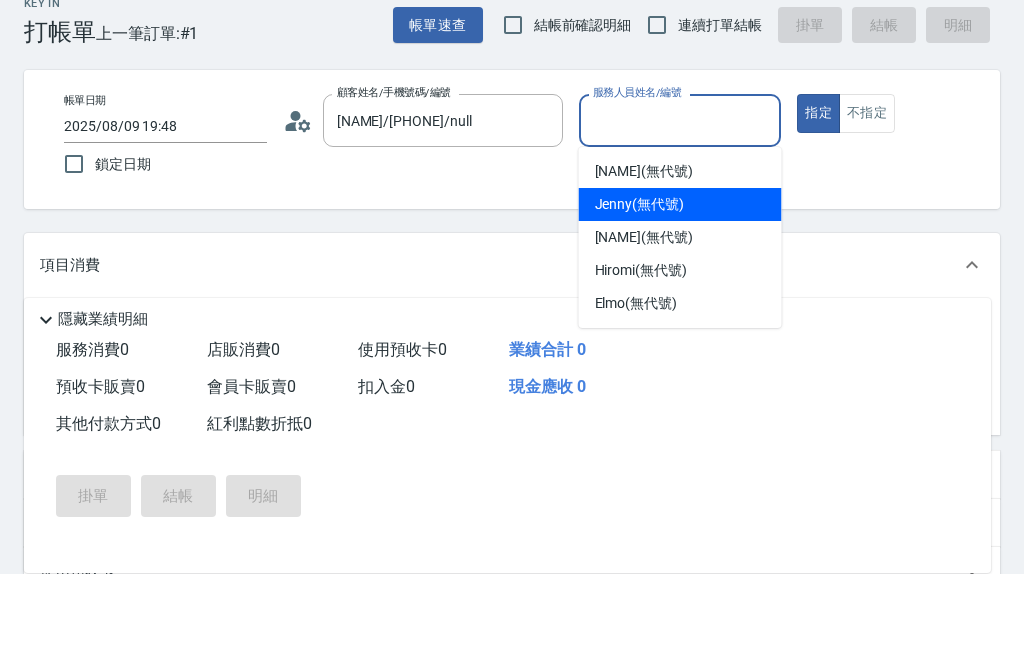 click on "[NAME] (無代號)" at bounding box center [680, 295] 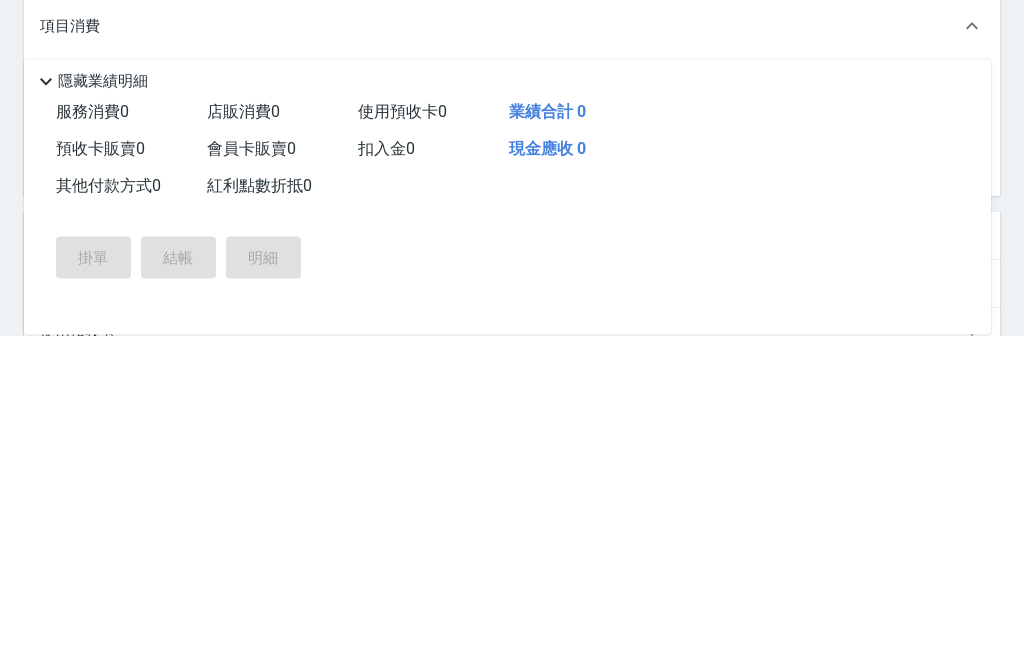 click on "服務名稱/代號" at bounding box center (194, 422) 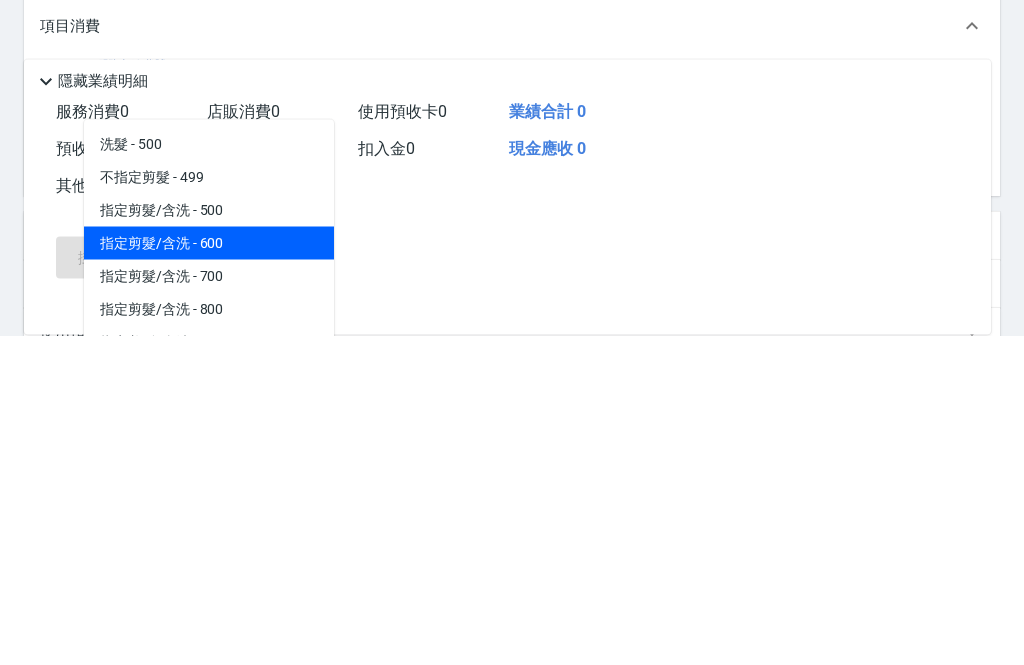 click on "指定剪髮/含洗 - 600" at bounding box center (209, 573) 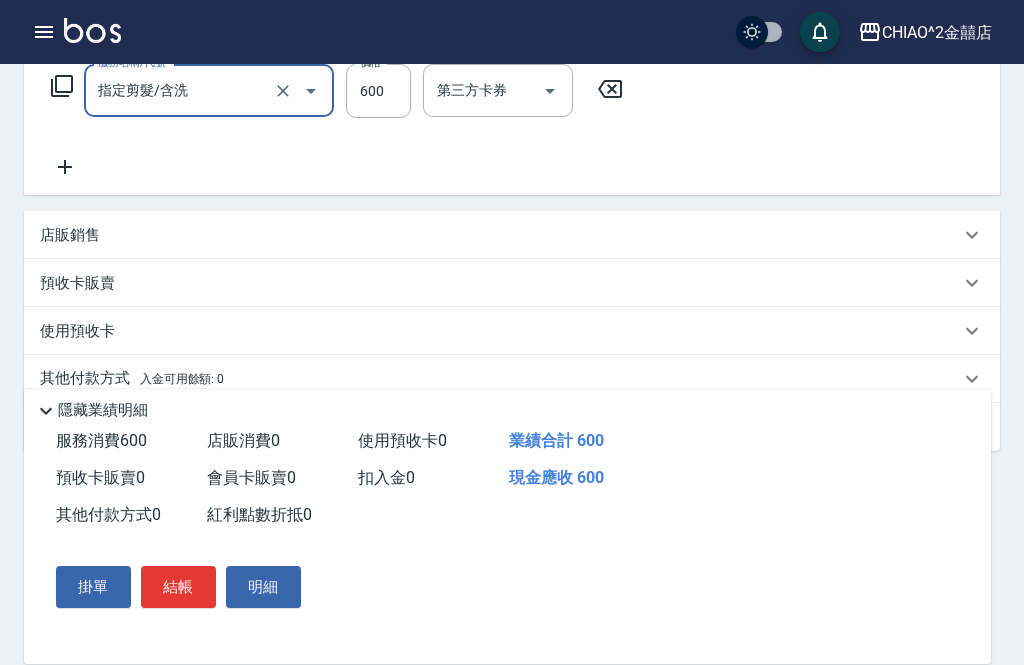 scroll, scrollTop: 352, scrollLeft: 0, axis: vertical 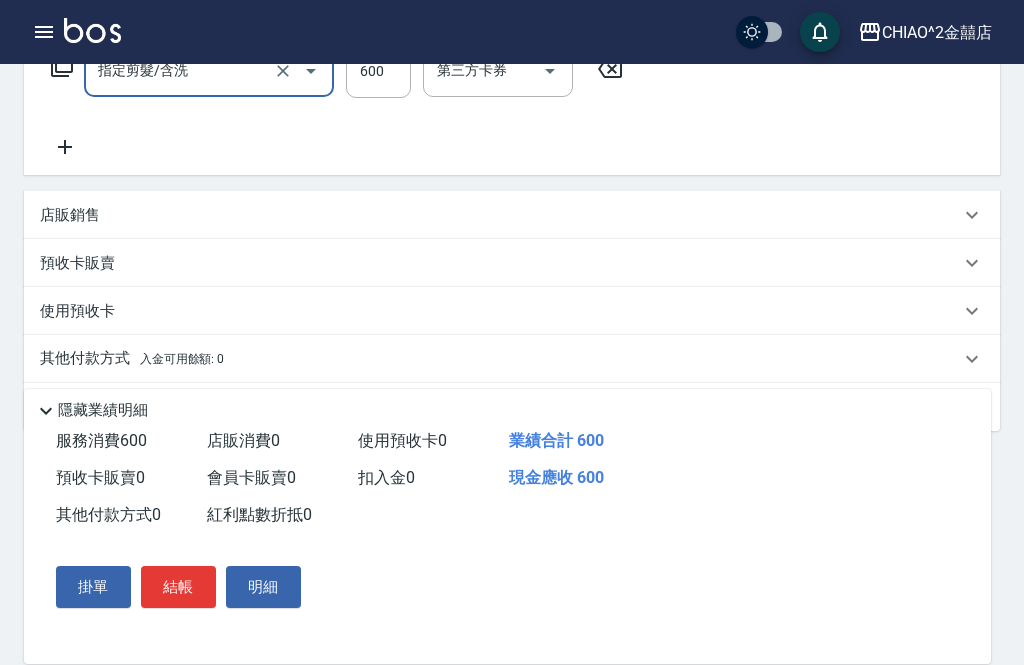 click on "其他付款方式 入金可用餘額: 0" at bounding box center (512, 359) 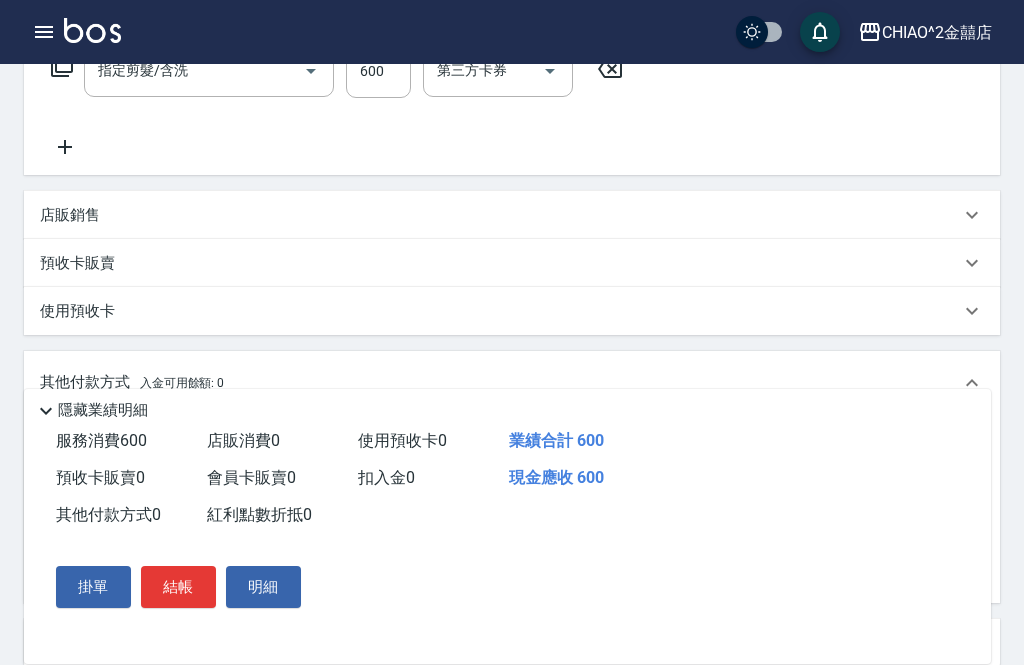 scroll, scrollTop: 0, scrollLeft: 0, axis: both 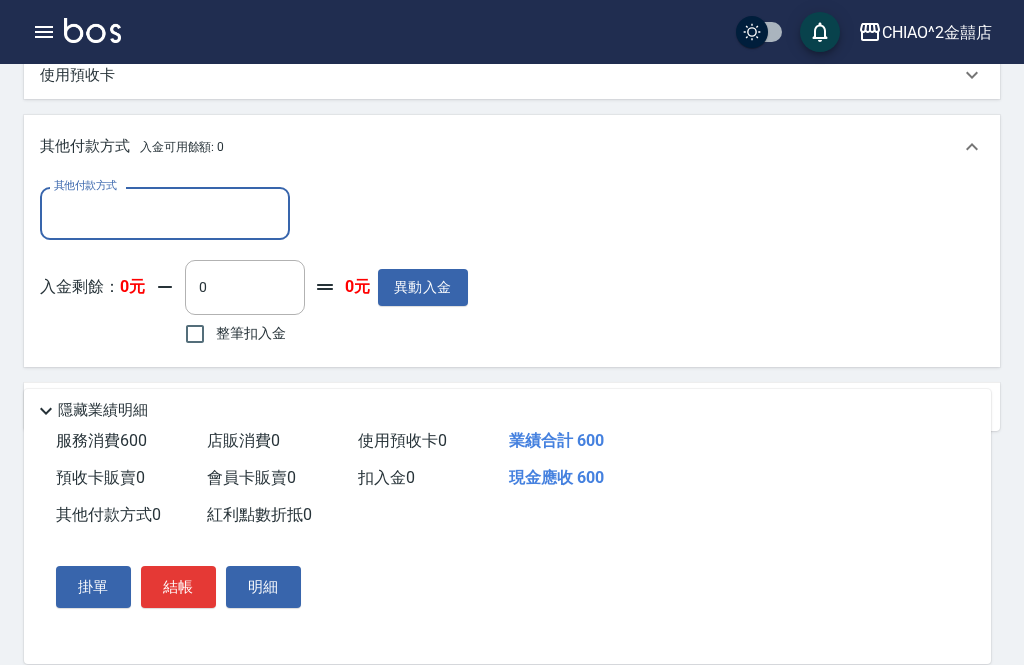 click on "其他付款方式" at bounding box center (165, 213) 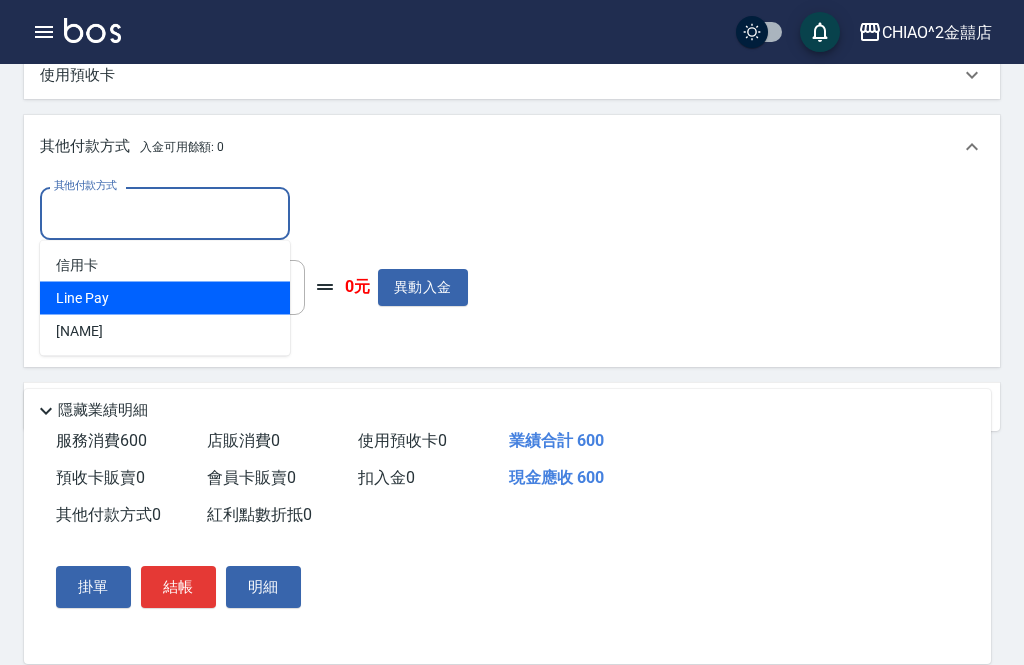 click on "Line Pay" at bounding box center [165, 298] 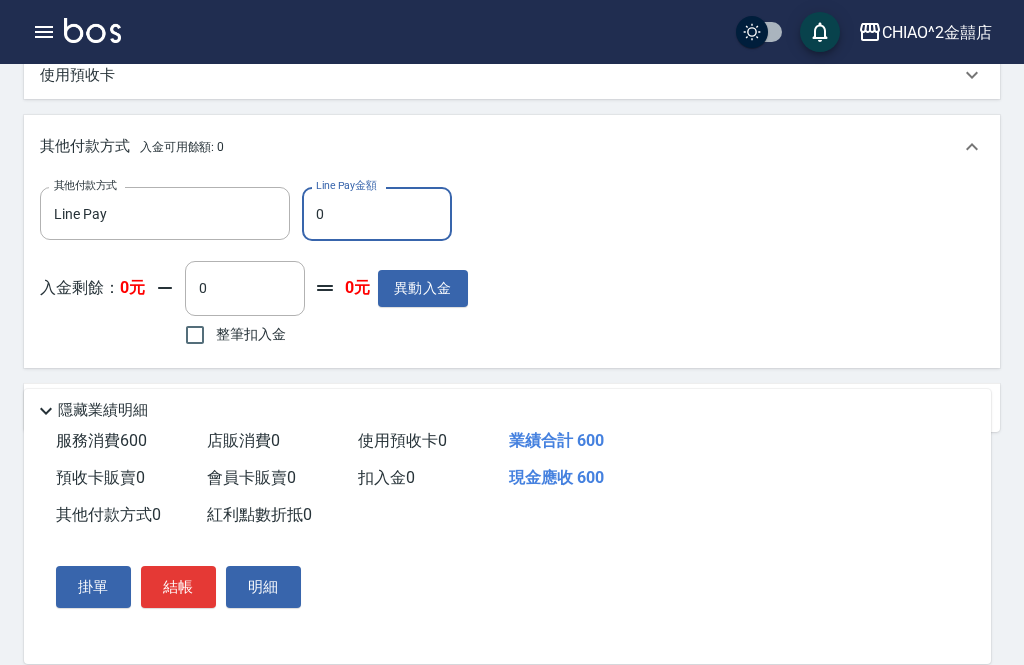 type on "Line Pay" 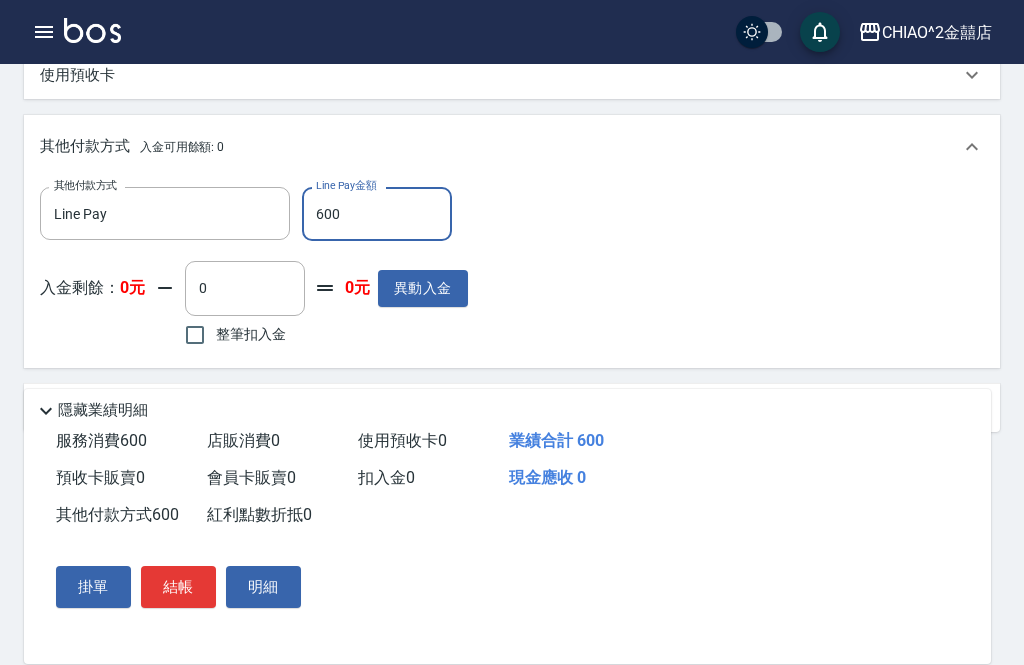 type on "600" 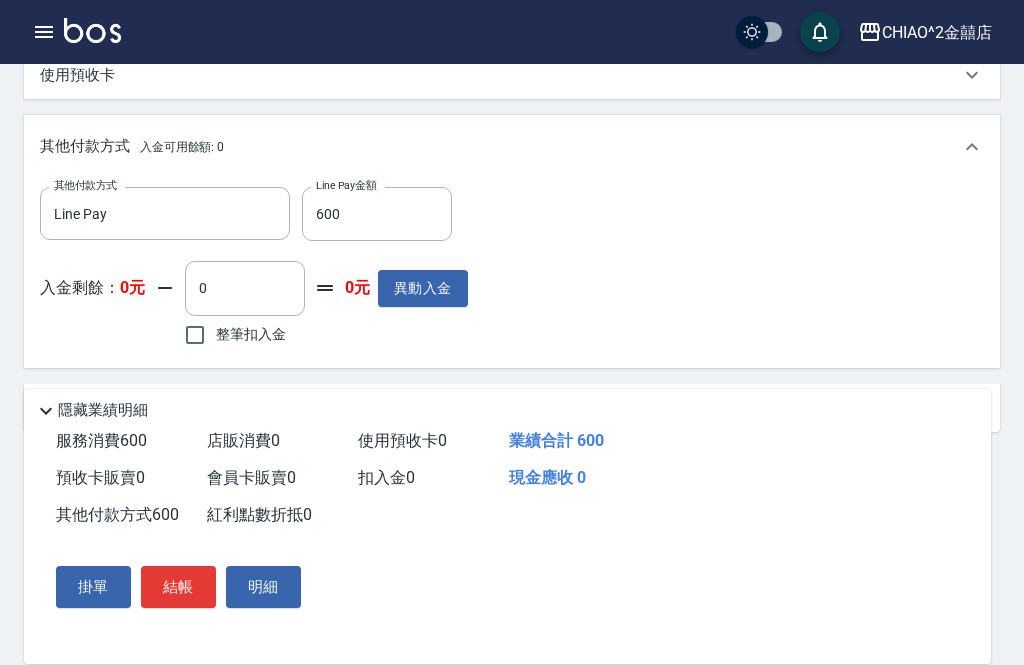click on "結帳" at bounding box center (178, 587) 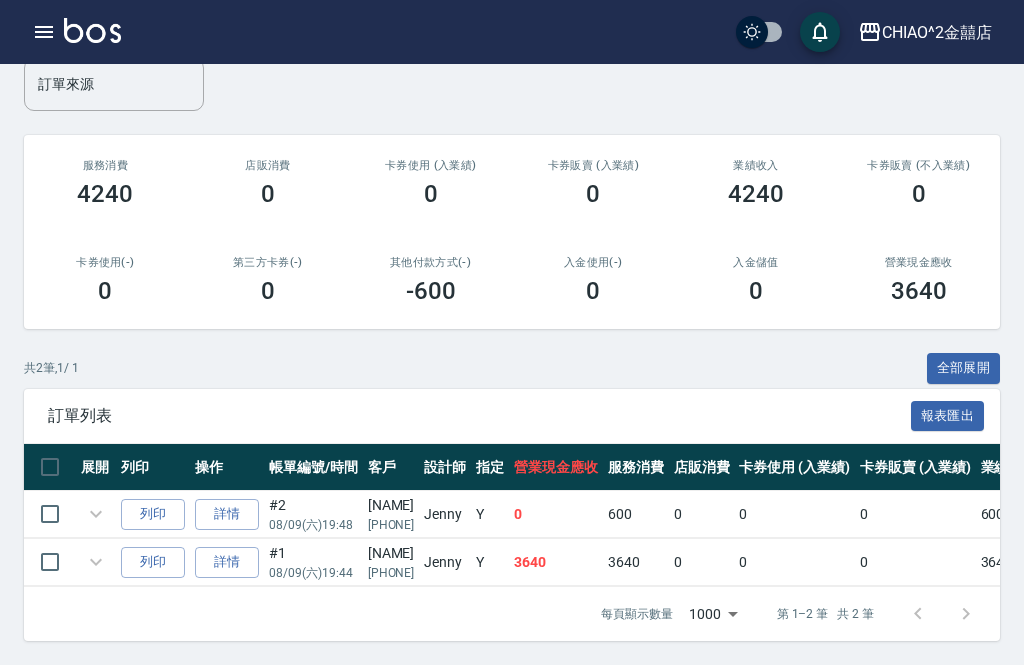 scroll, scrollTop: 0, scrollLeft: 0, axis: both 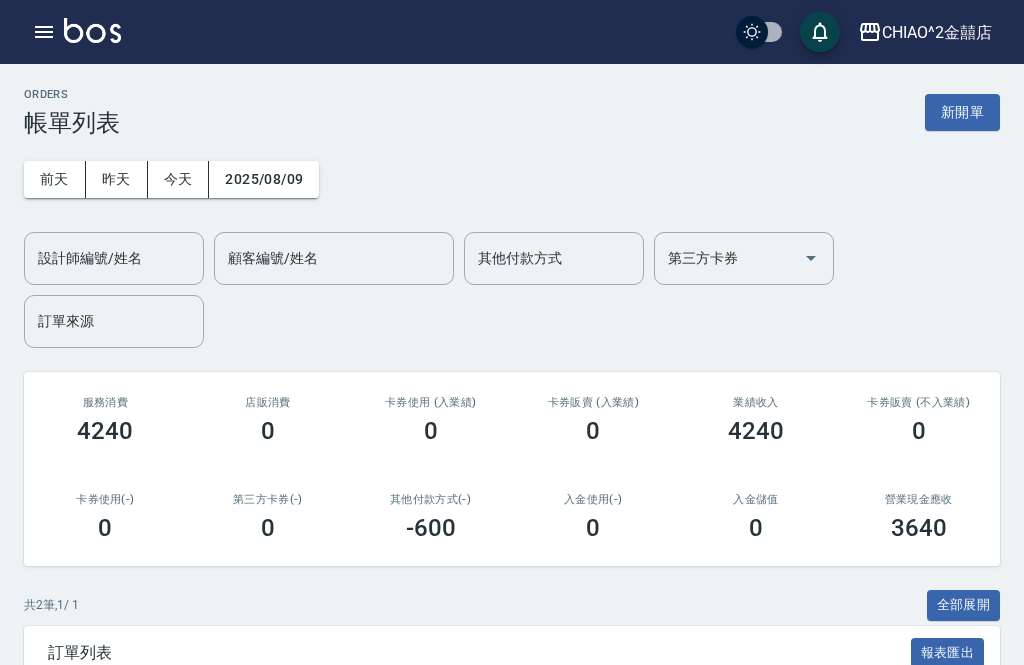 click on "新開單" at bounding box center [962, 112] 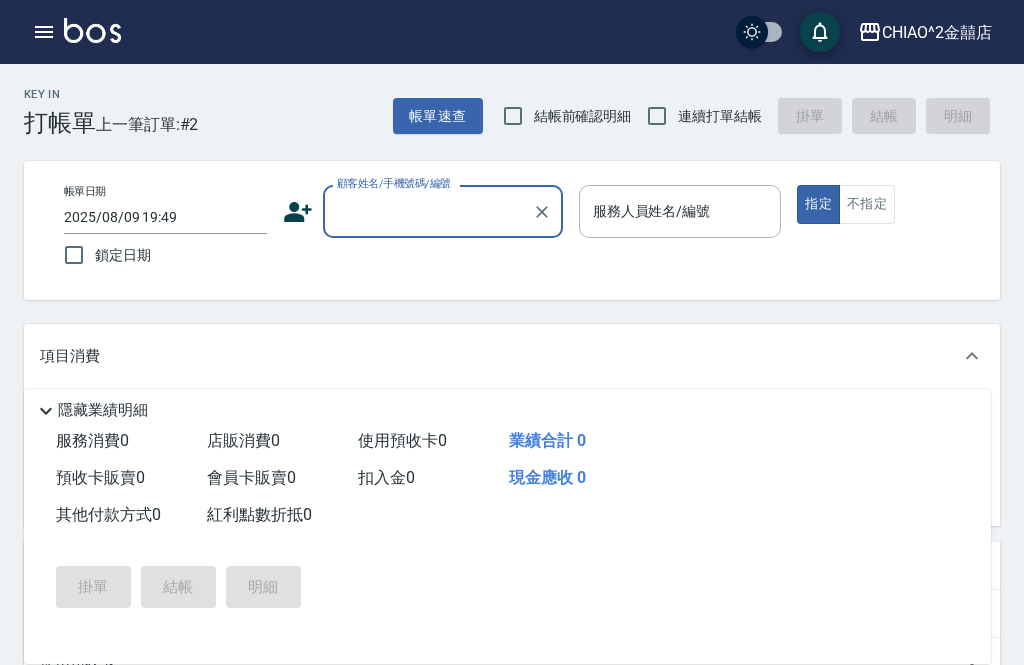 click on "顧客姓名/手機號碼/編號" at bounding box center (428, 211) 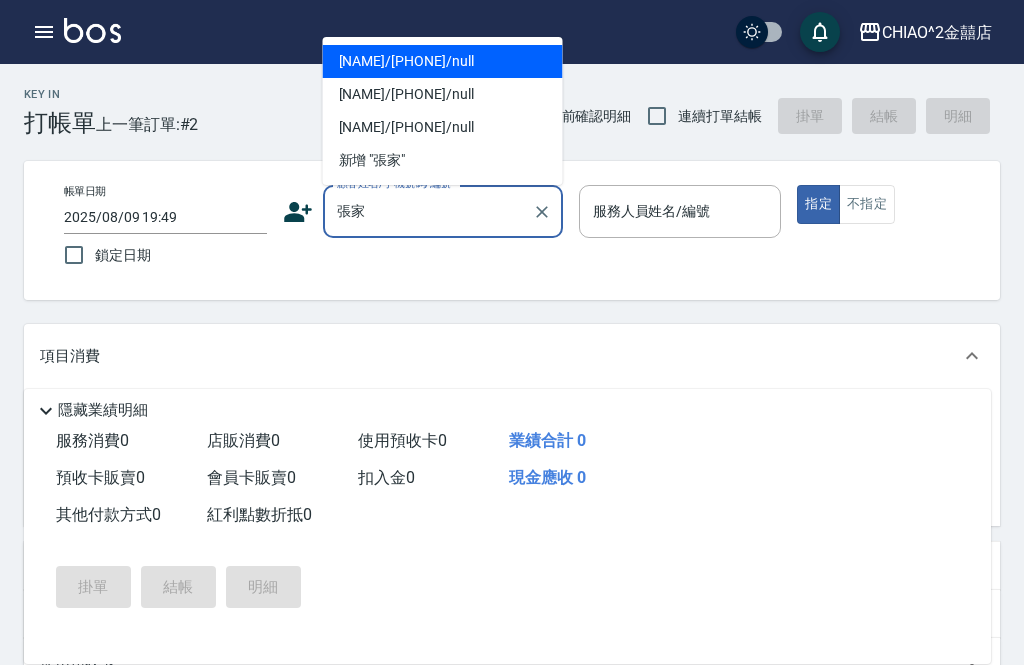 click on "[NAME]/[PHONE]/null" at bounding box center [443, 61] 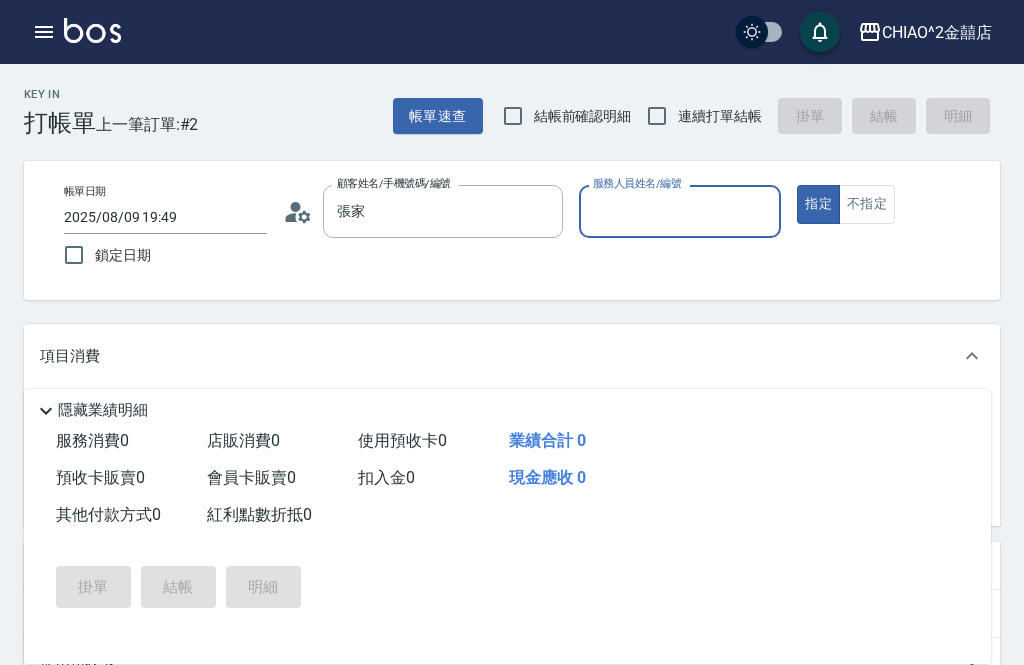 type on "[NAME]/[PHONE]/null" 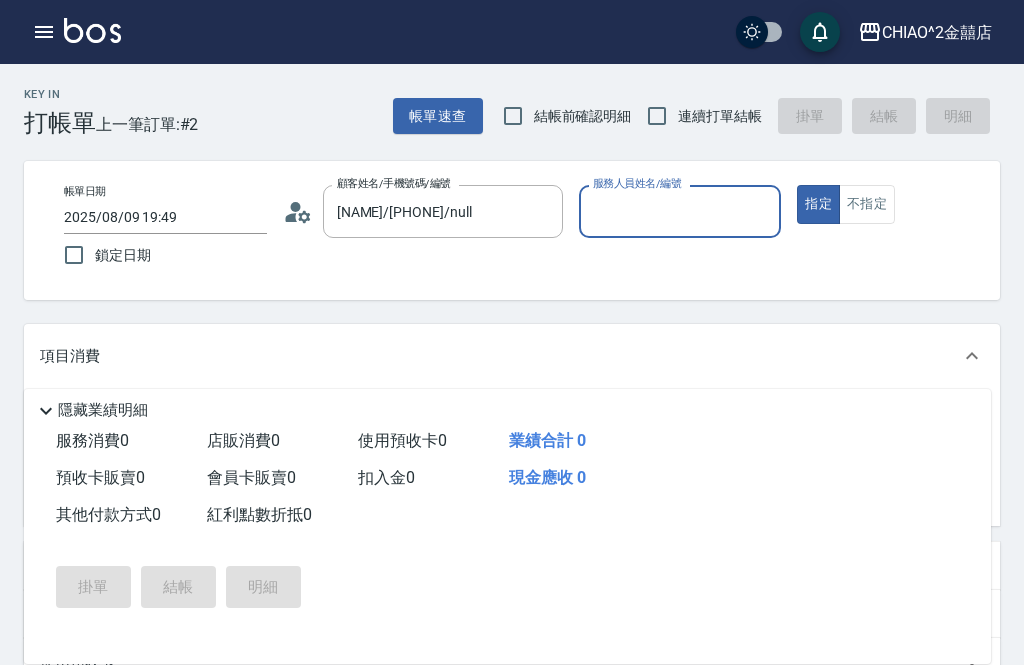 click on "服務人員姓名/編號" at bounding box center (680, 211) 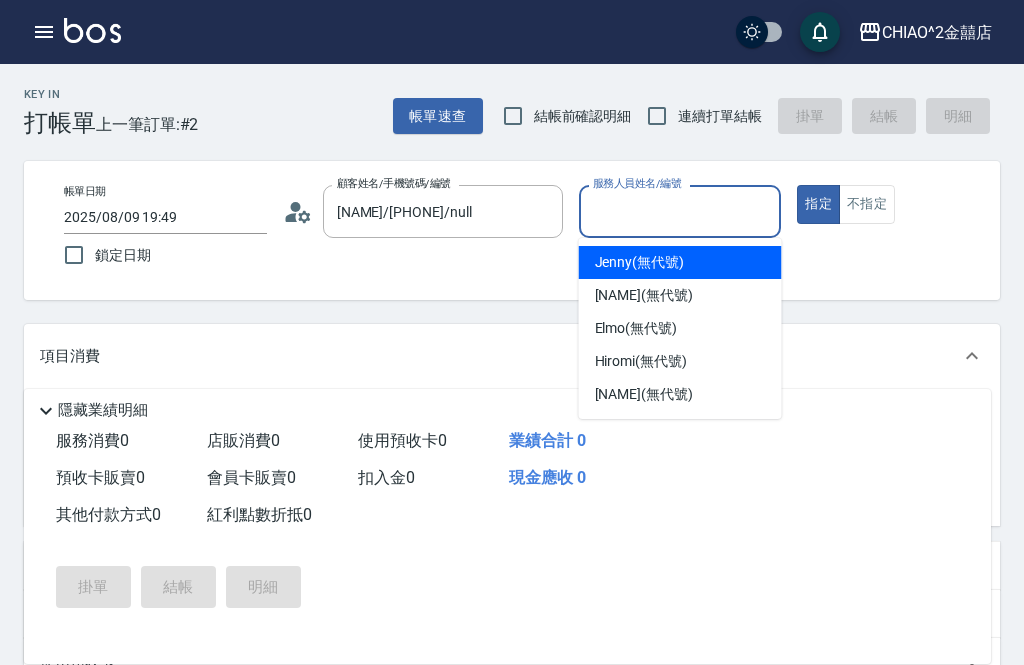 click on "[NAME] (無代號)" at bounding box center [640, 262] 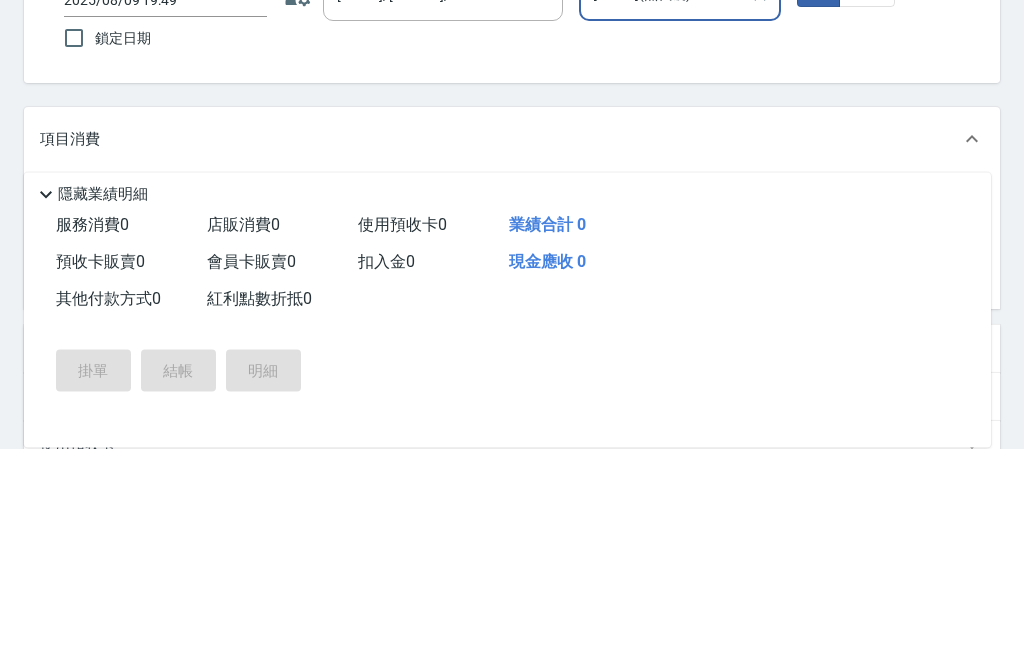 click on "服務名稱/代號" at bounding box center [194, 422] 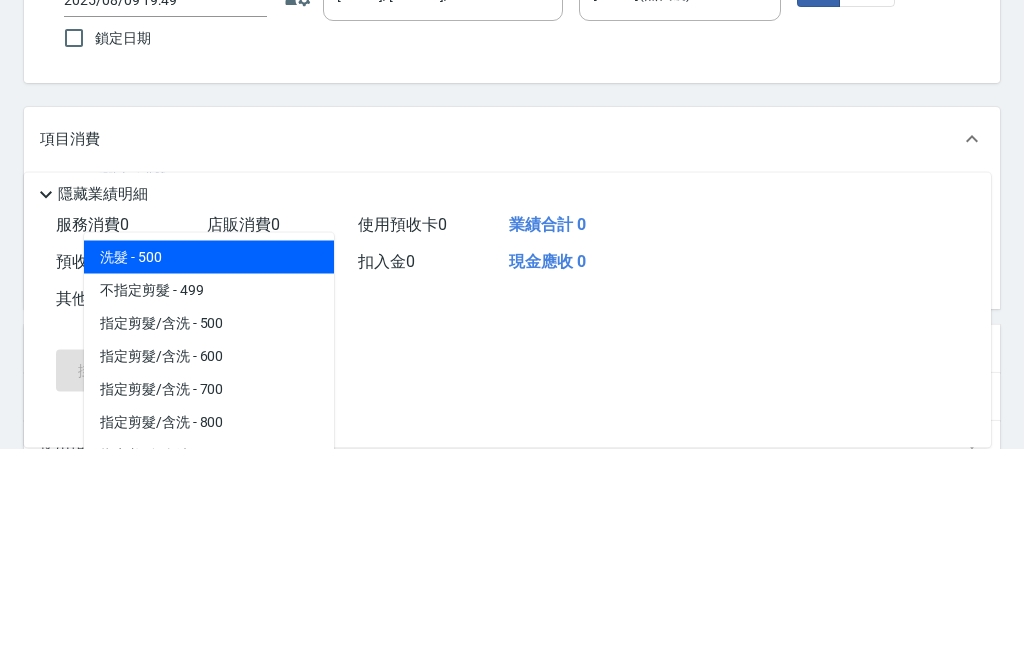 scroll, scrollTop: 0, scrollLeft: 0, axis: both 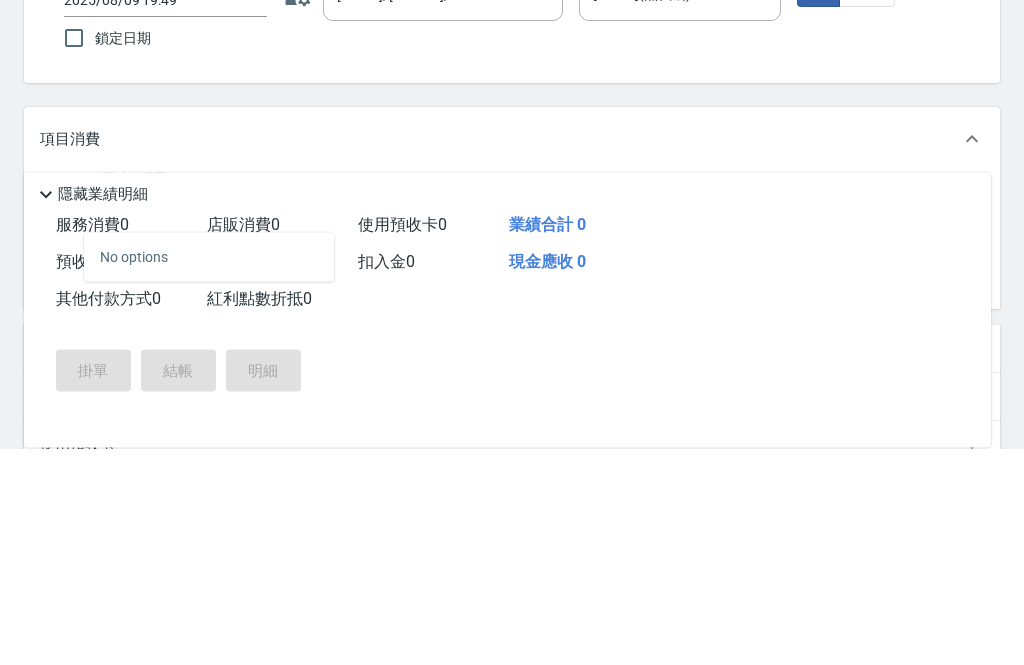type on "0" 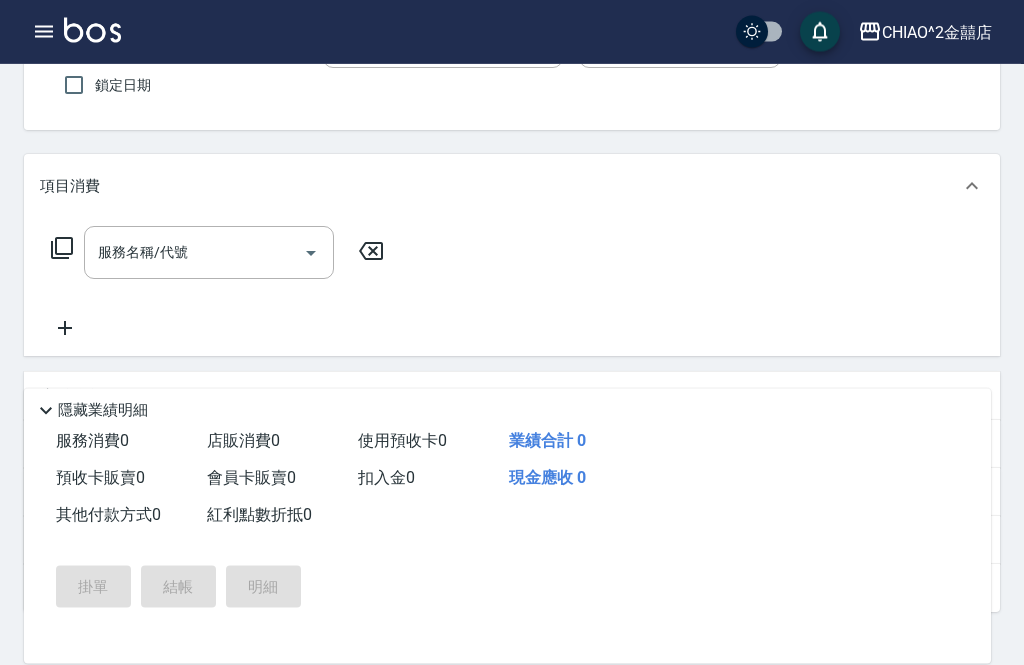 scroll, scrollTop: 167, scrollLeft: 0, axis: vertical 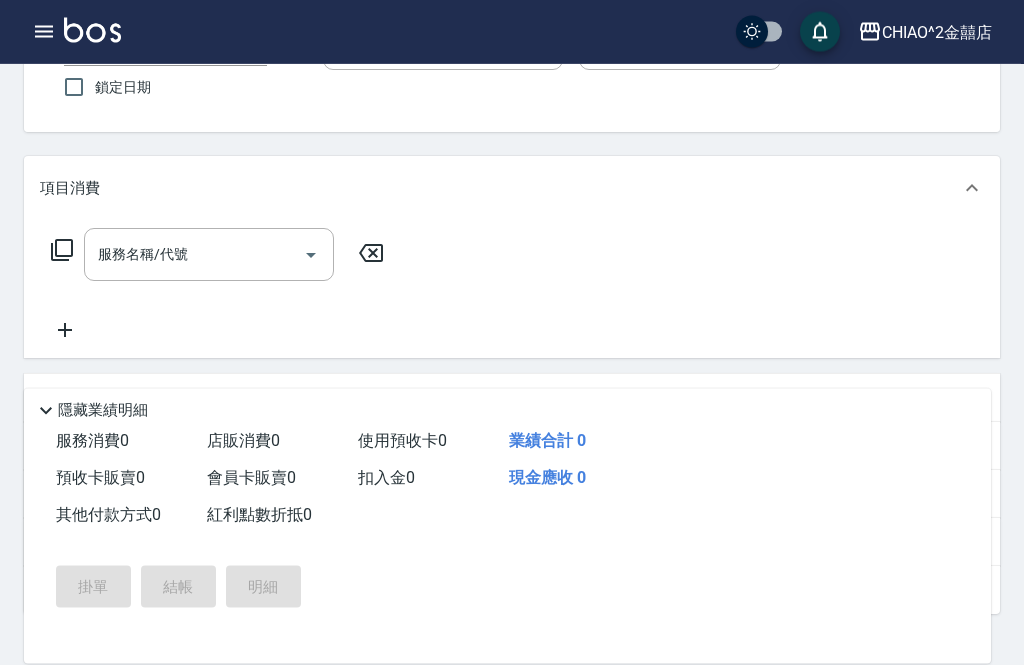 click on "服務名稱/代號" at bounding box center [194, 255] 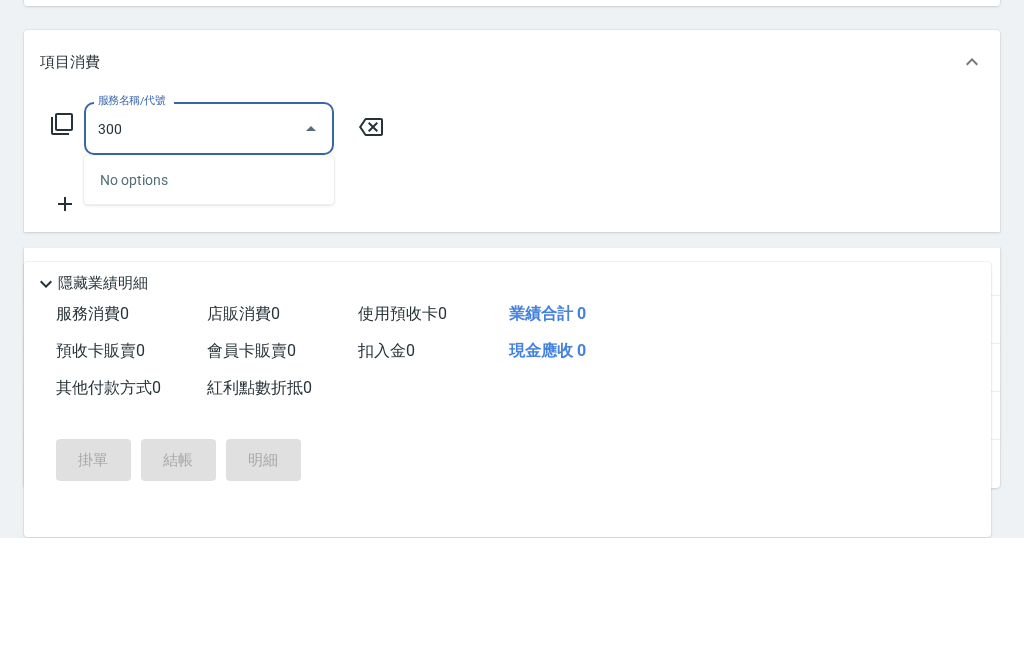 type on "300" 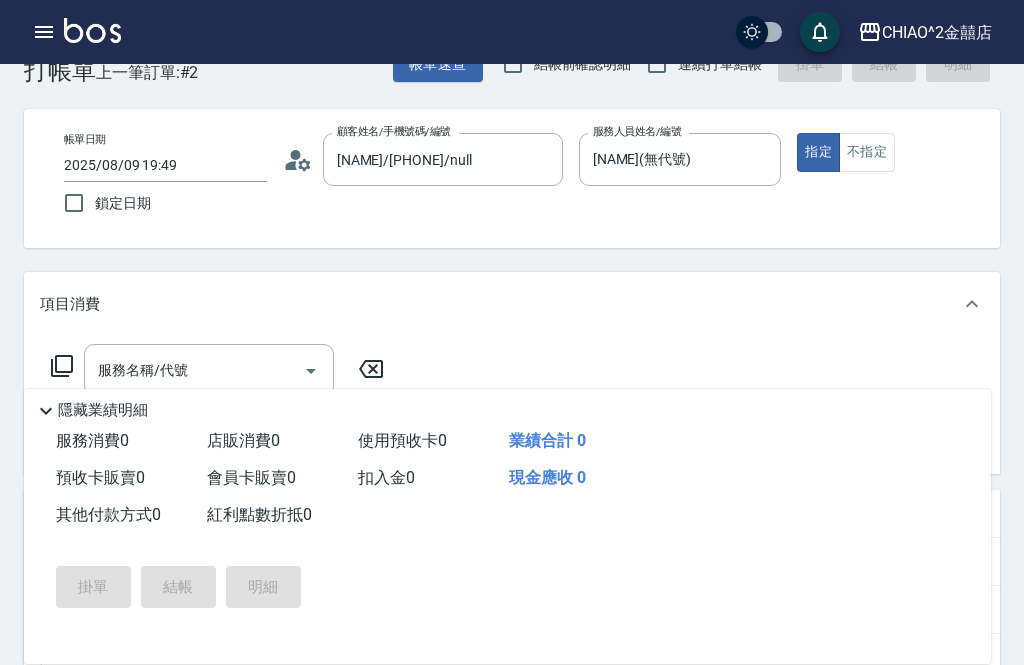 scroll, scrollTop: 55, scrollLeft: 0, axis: vertical 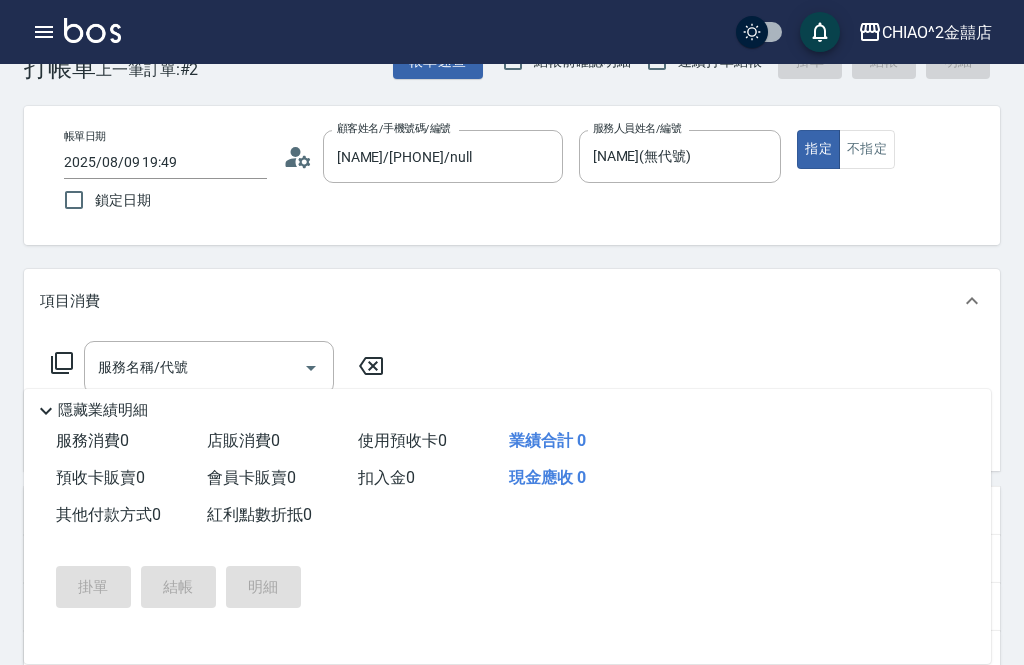 click 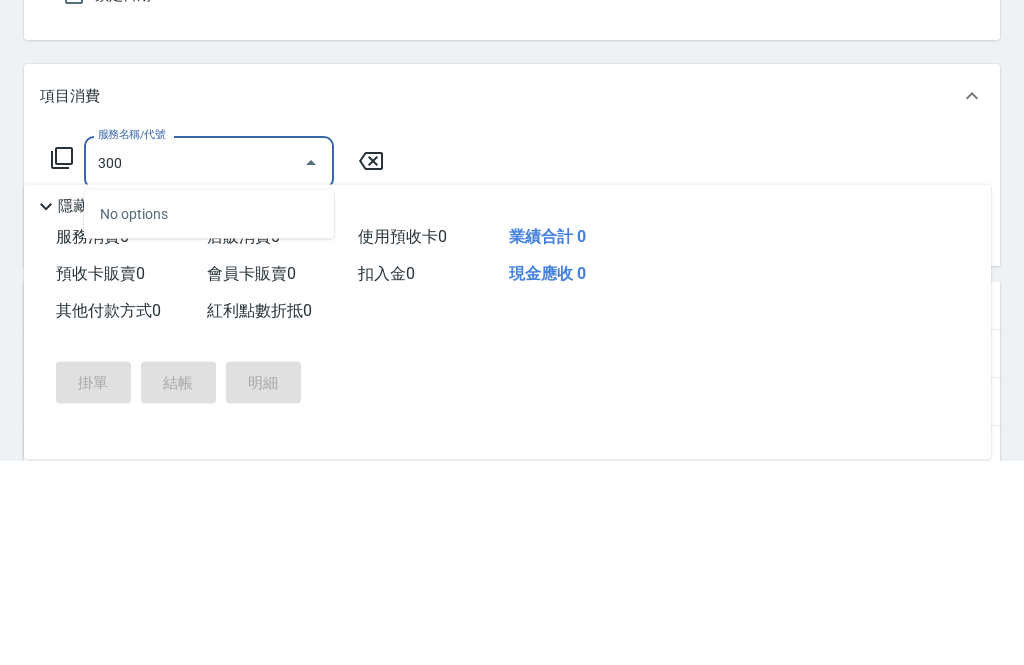 scroll, scrollTop: 260, scrollLeft: 0, axis: vertical 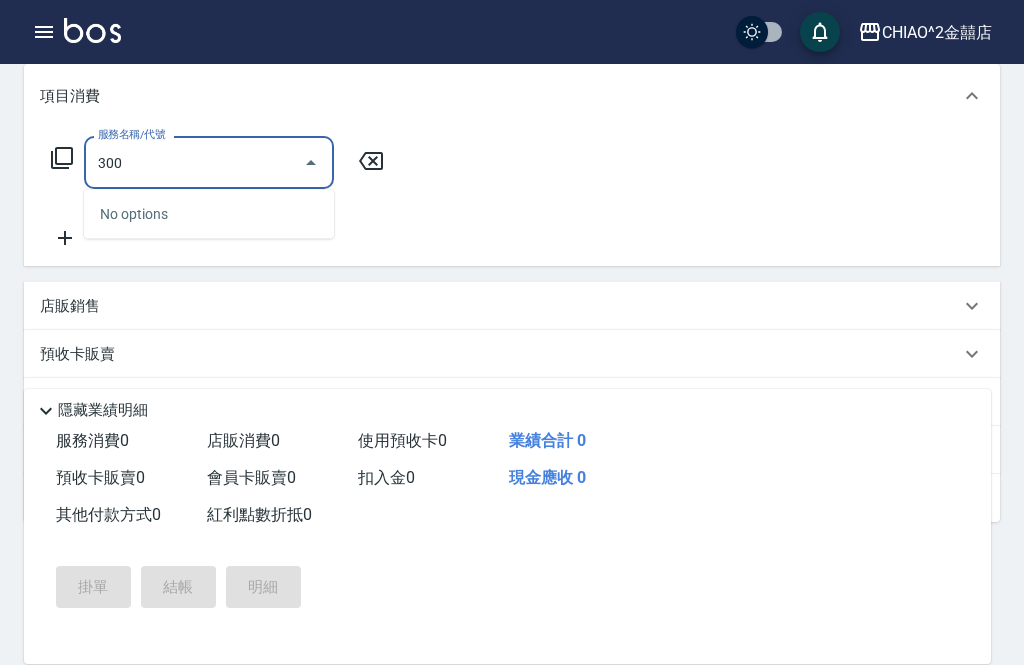click on "300" at bounding box center [194, 162] 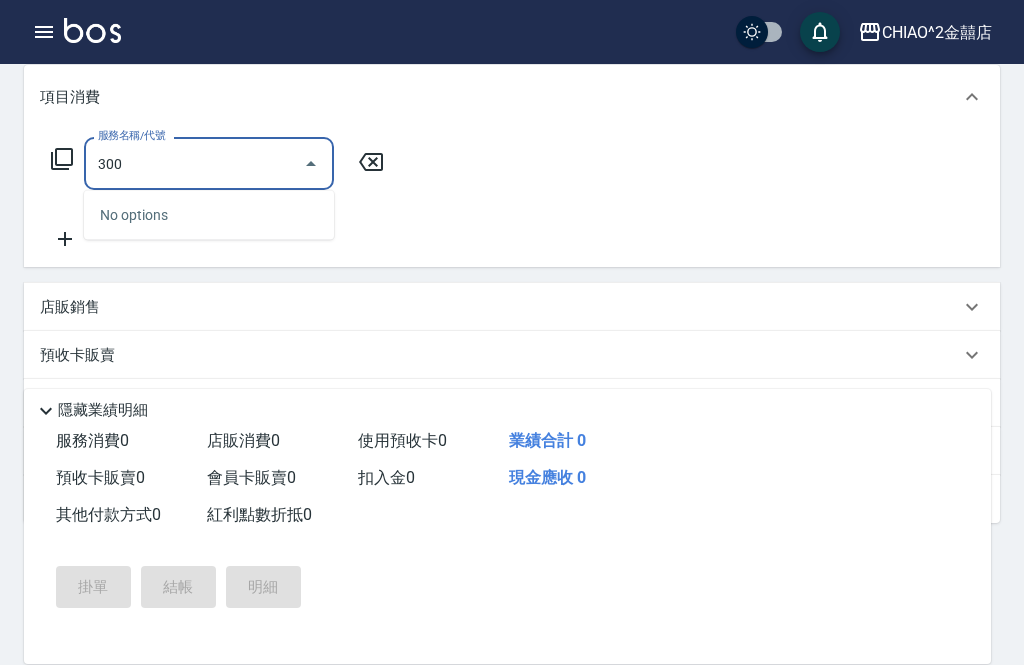 click 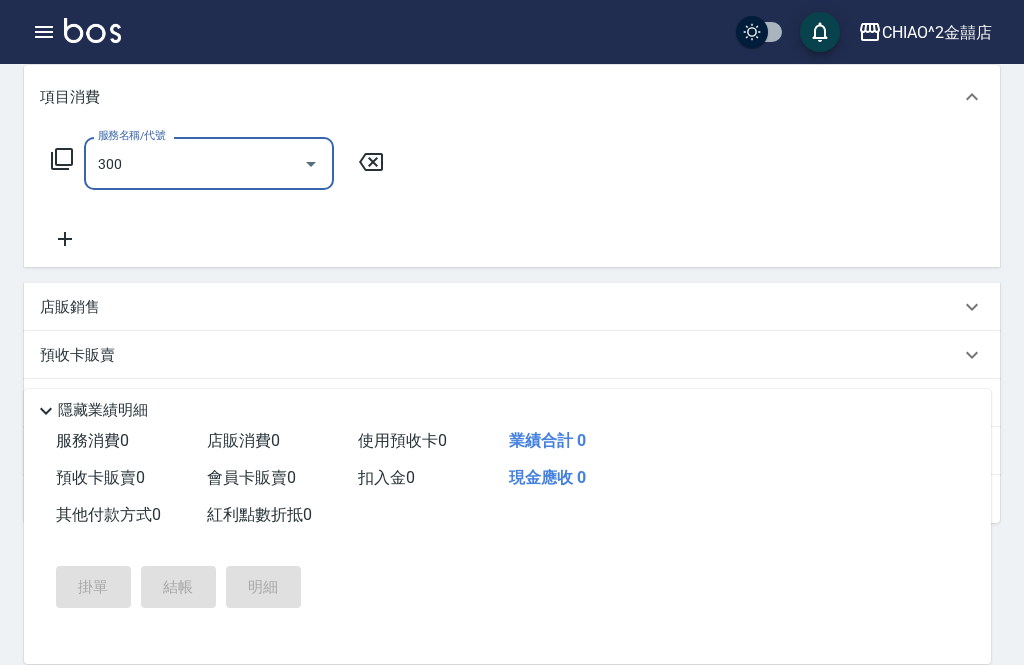click at bounding box center [311, 164] 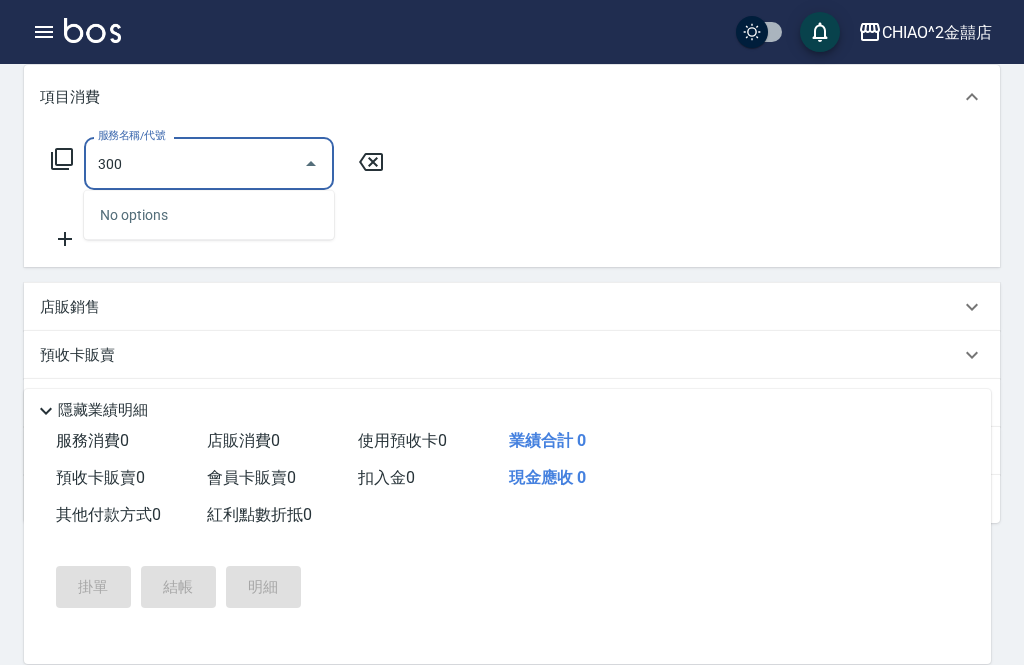 click on "300" at bounding box center [194, 163] 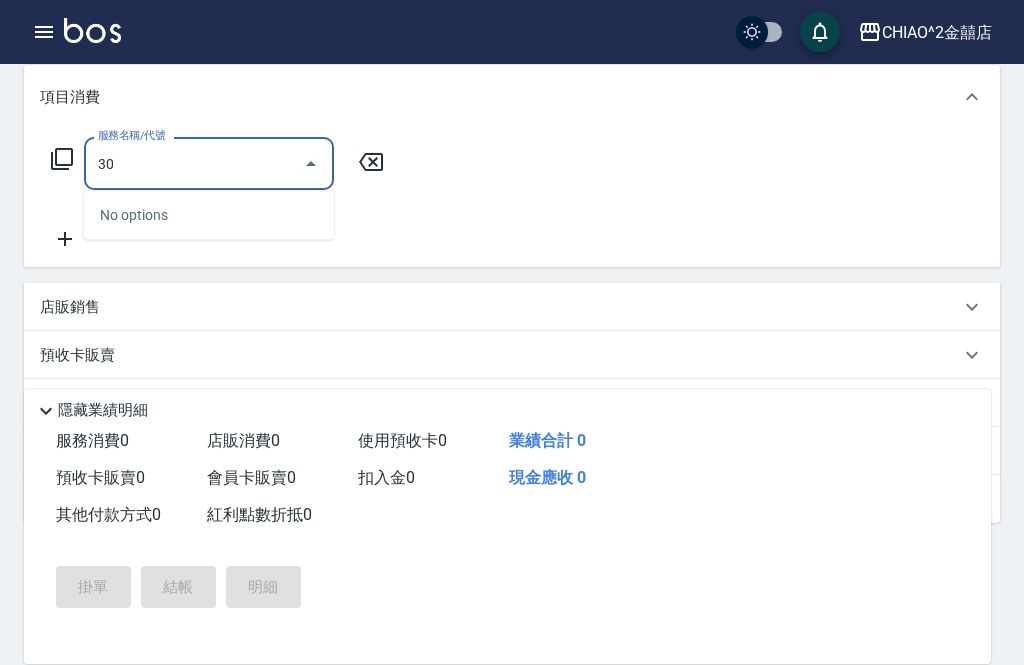 type on "3" 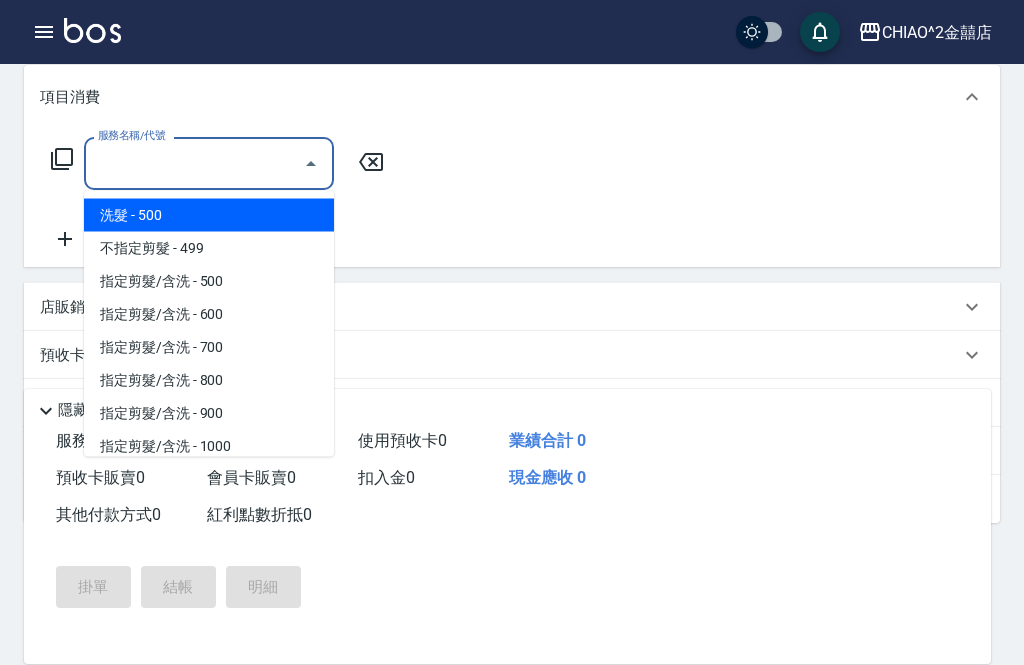 click on "洗髮 - 500" at bounding box center [209, 215] 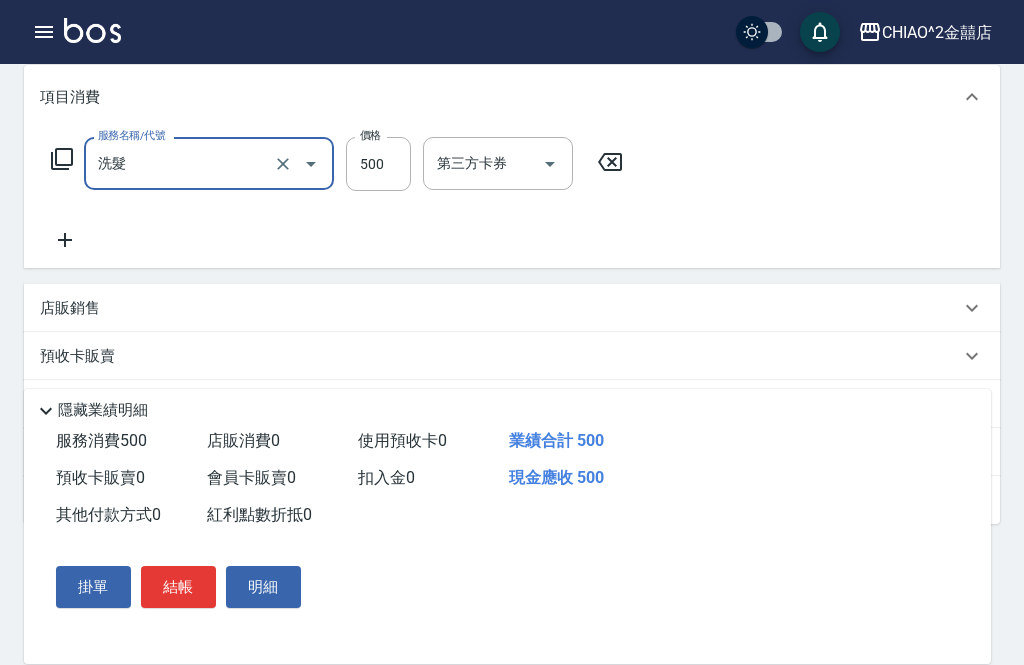 click on "500" at bounding box center (378, 164) 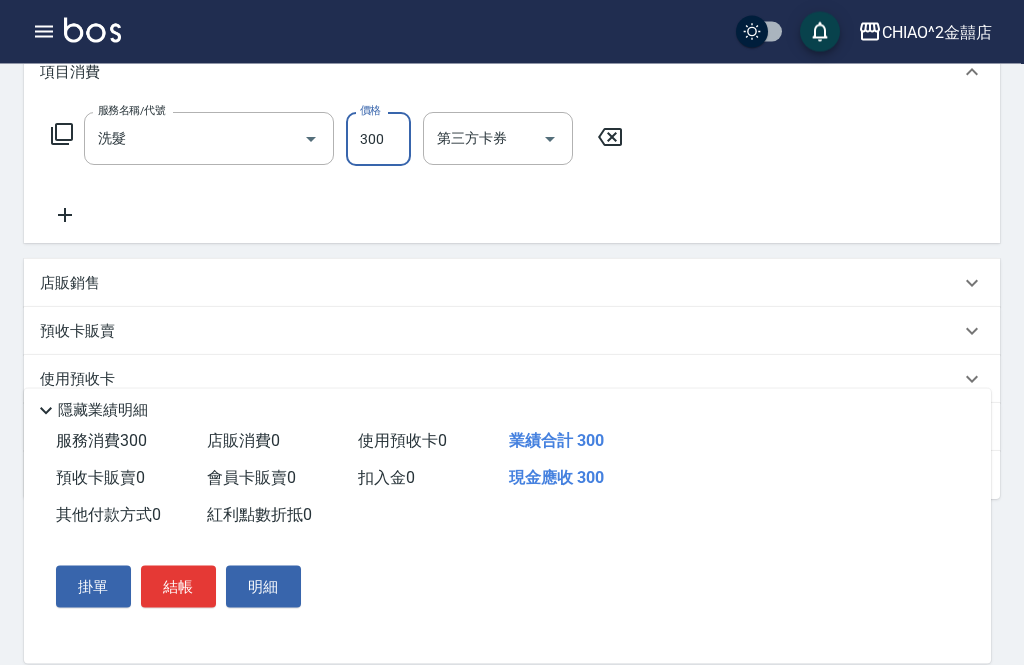 scroll, scrollTop: 352, scrollLeft: 0, axis: vertical 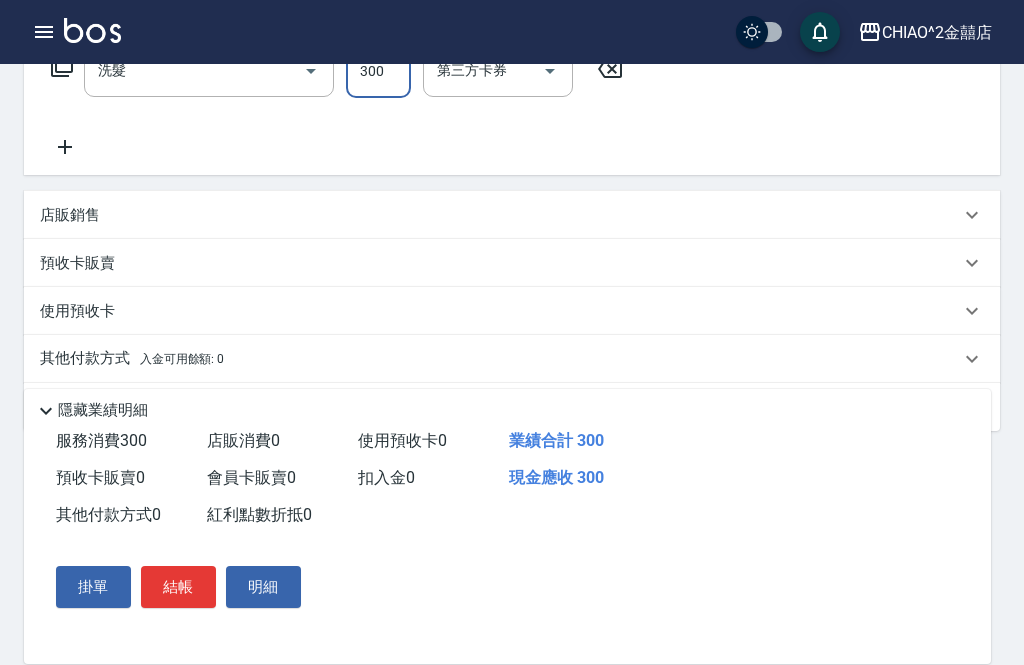 type on "300" 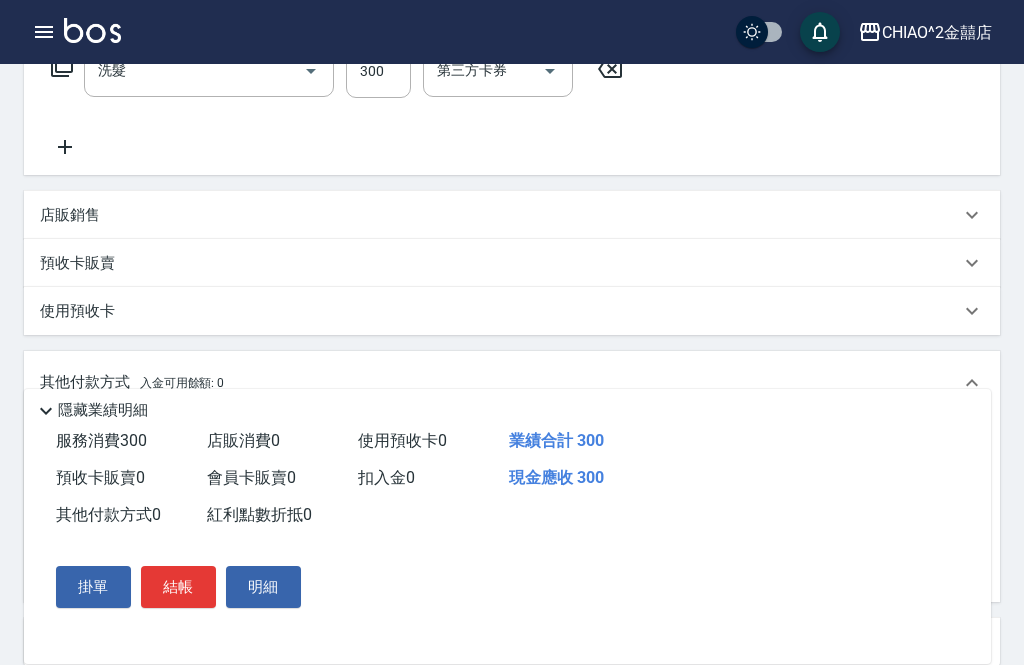 scroll, scrollTop: 0, scrollLeft: 0, axis: both 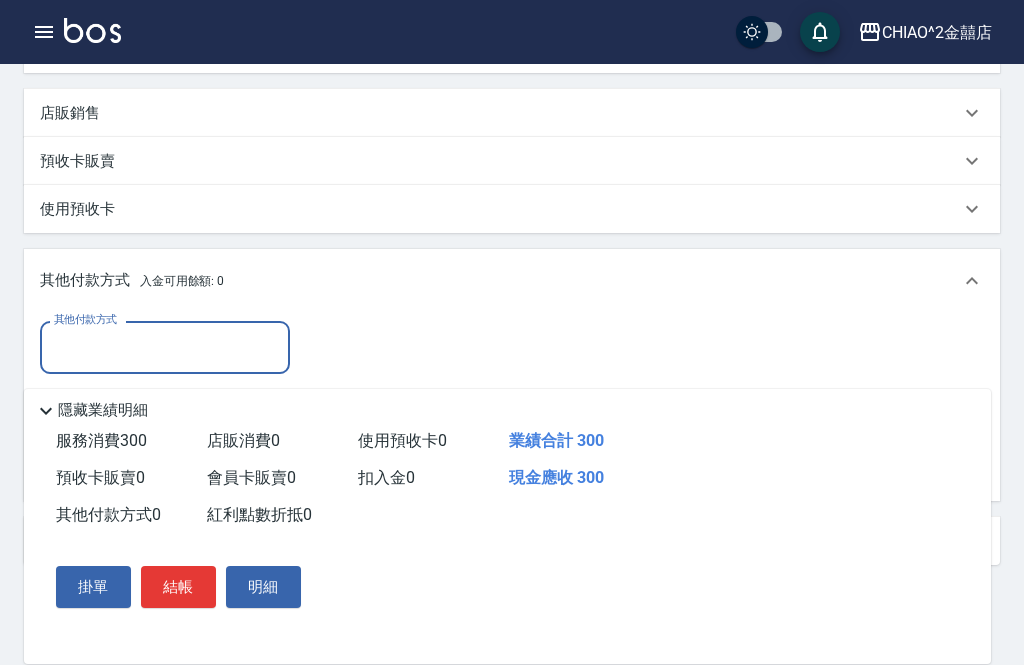 click on "使用預收卡" at bounding box center [512, 209] 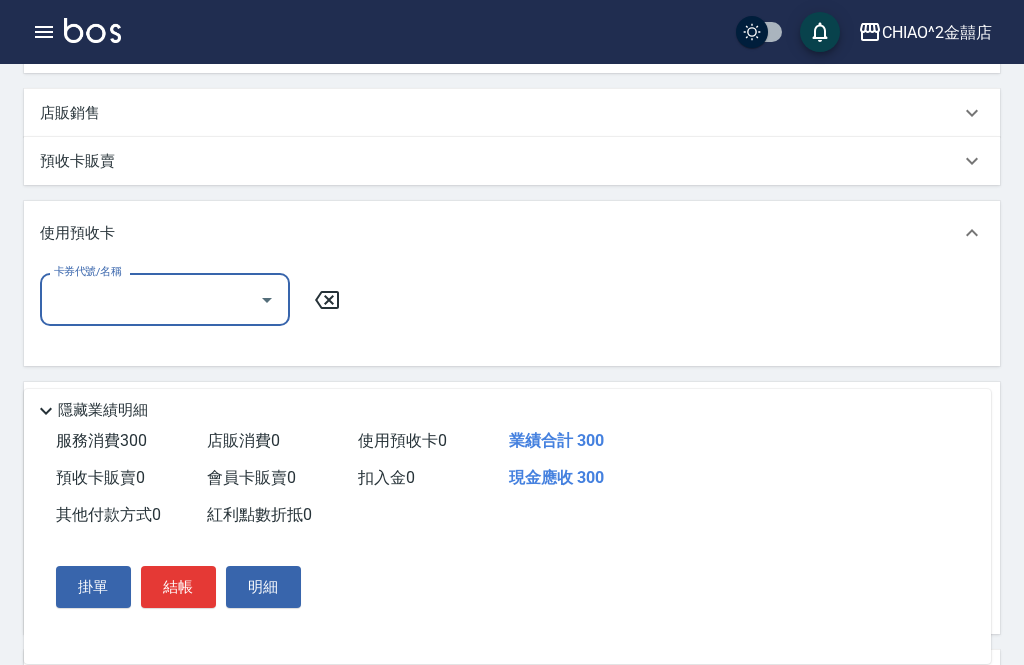 scroll, scrollTop: 453, scrollLeft: 0, axis: vertical 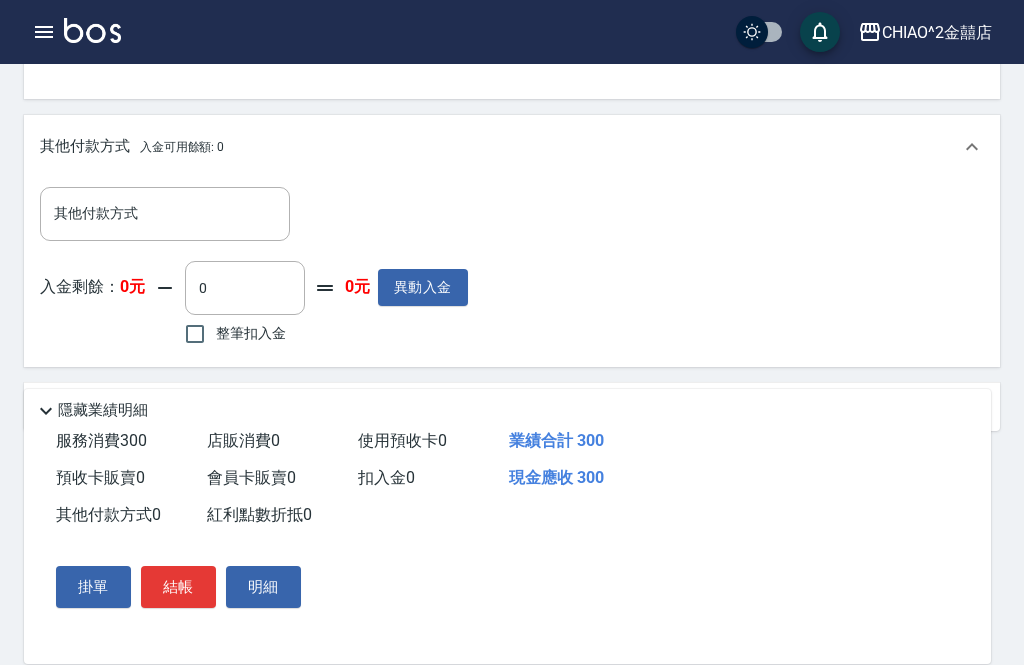 click on "結帳" at bounding box center (178, 587) 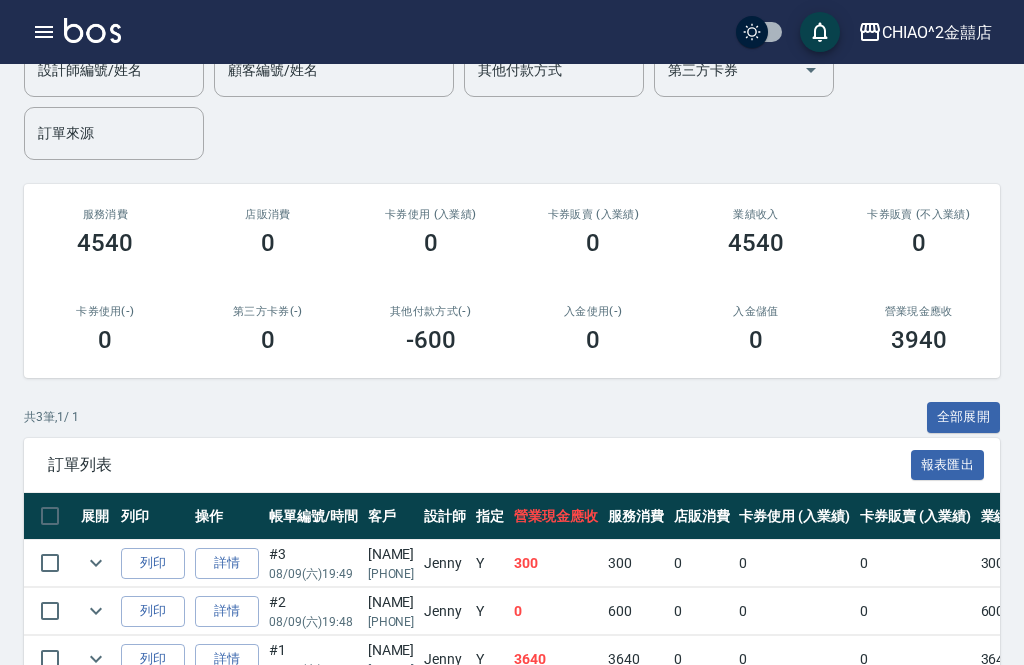scroll, scrollTop: 219, scrollLeft: 0, axis: vertical 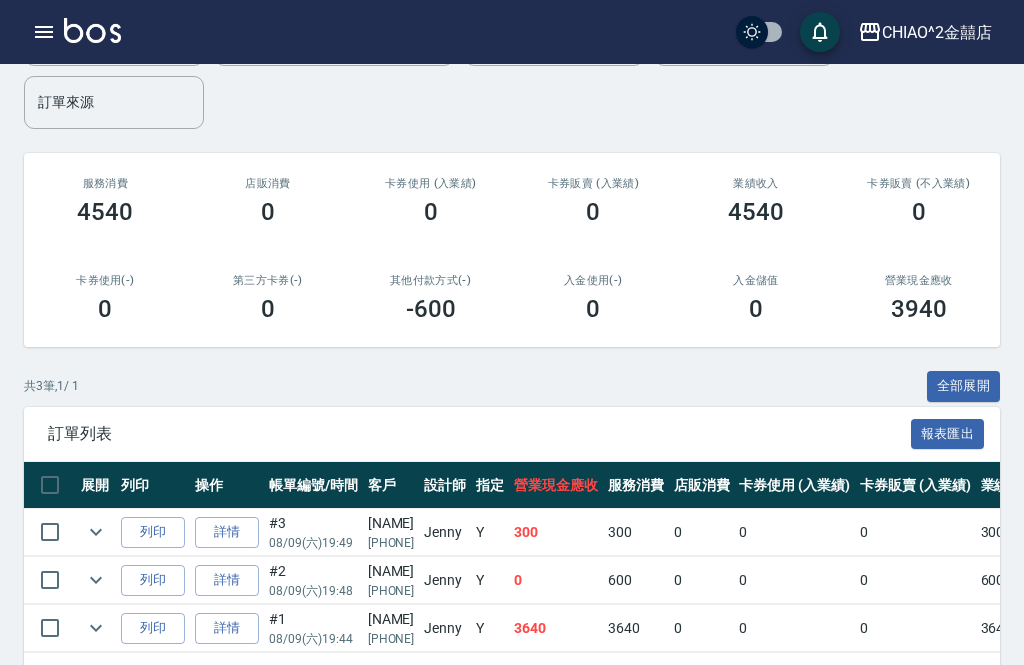 click on "3640" at bounding box center (556, 628) 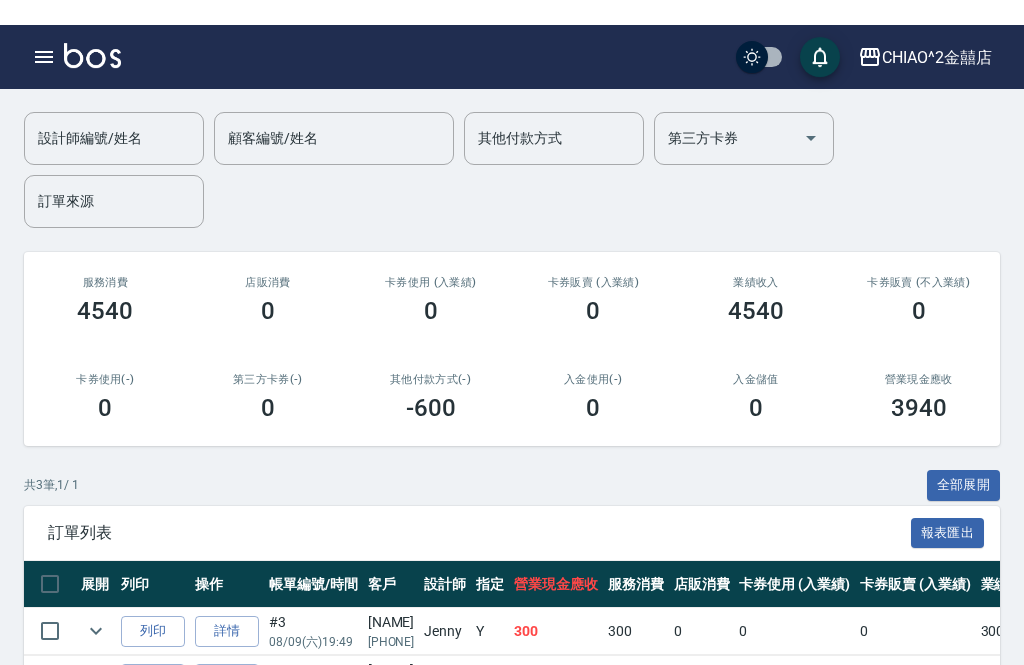 scroll, scrollTop: 0, scrollLeft: 0, axis: both 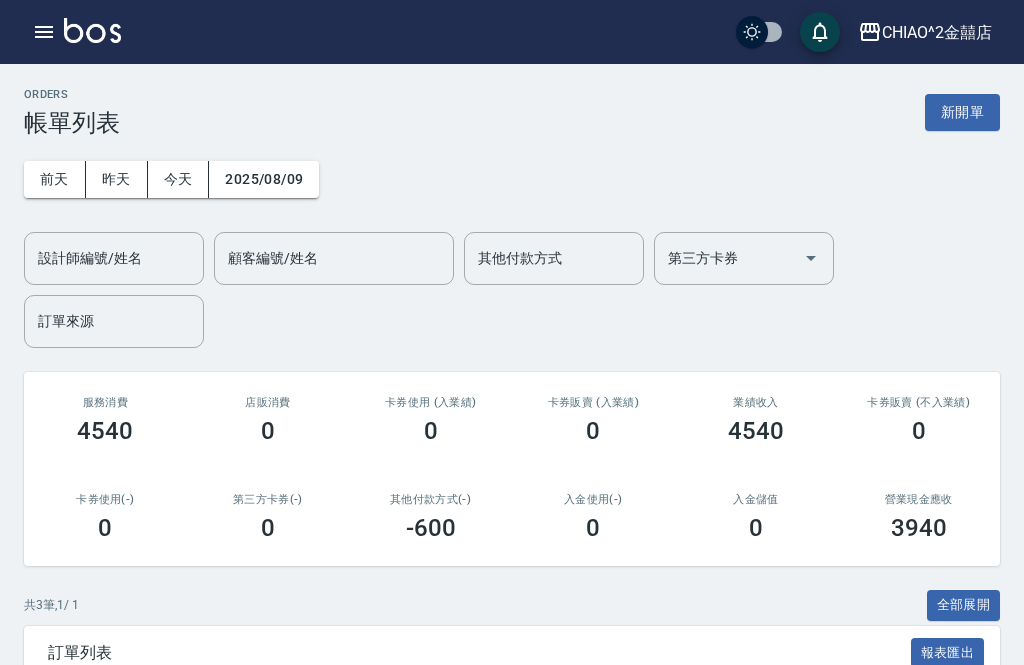 click on "昨天" at bounding box center [117, 179] 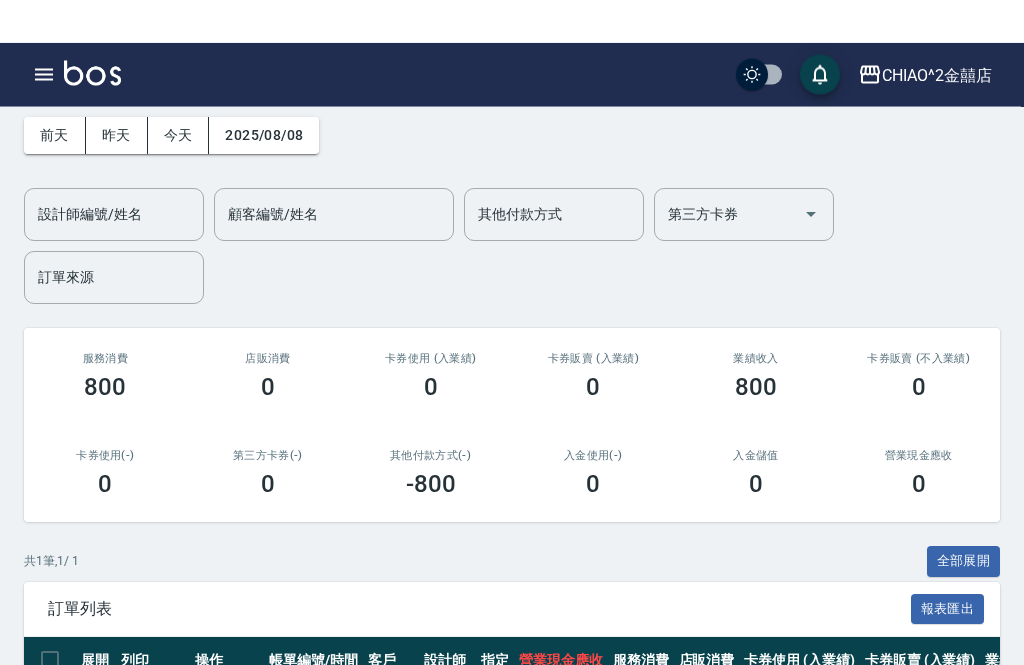 scroll, scrollTop: 0, scrollLeft: 0, axis: both 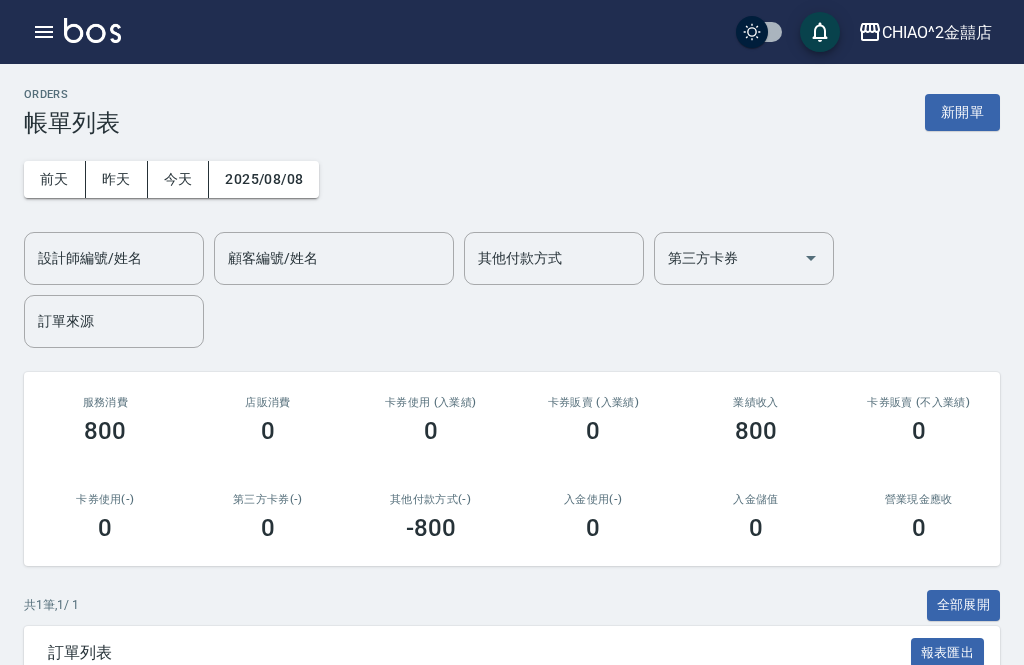 click on "前天" at bounding box center [55, 179] 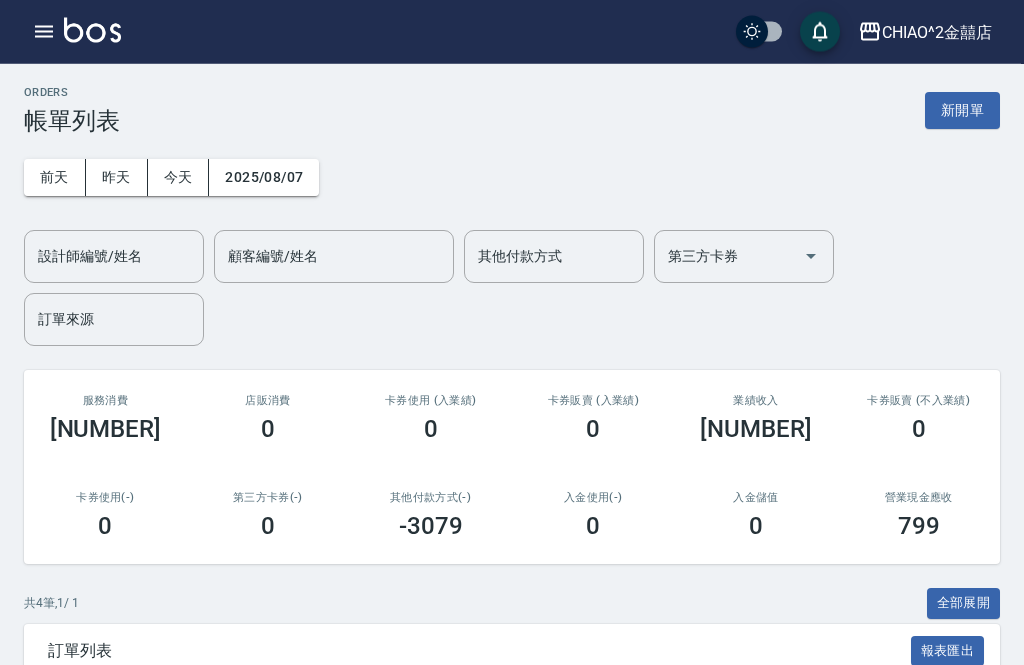 scroll, scrollTop: 0, scrollLeft: 0, axis: both 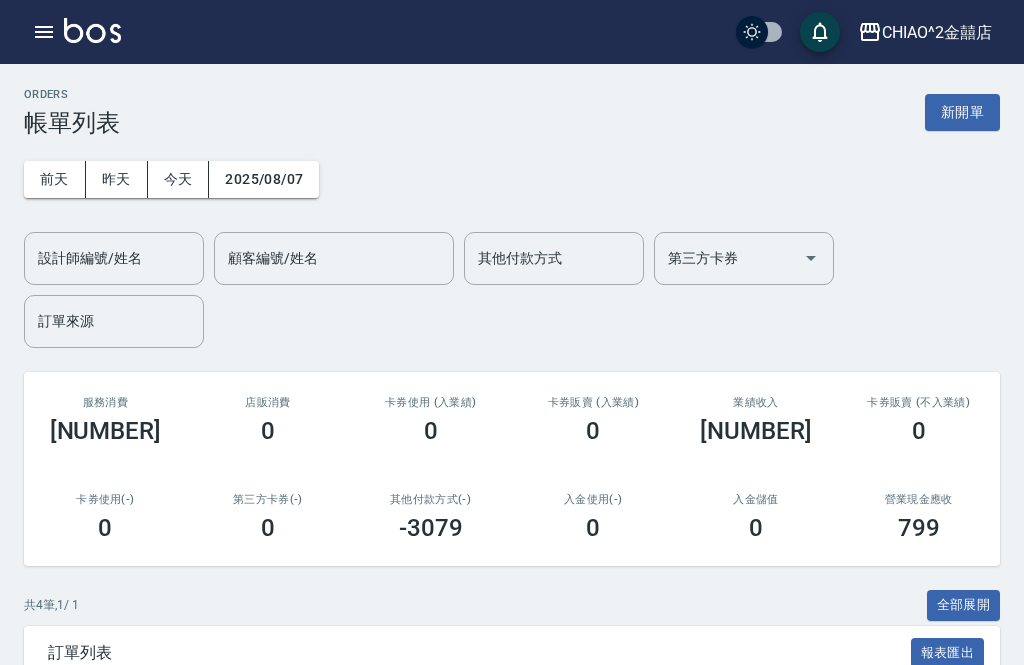 click on "新開單" at bounding box center (962, 112) 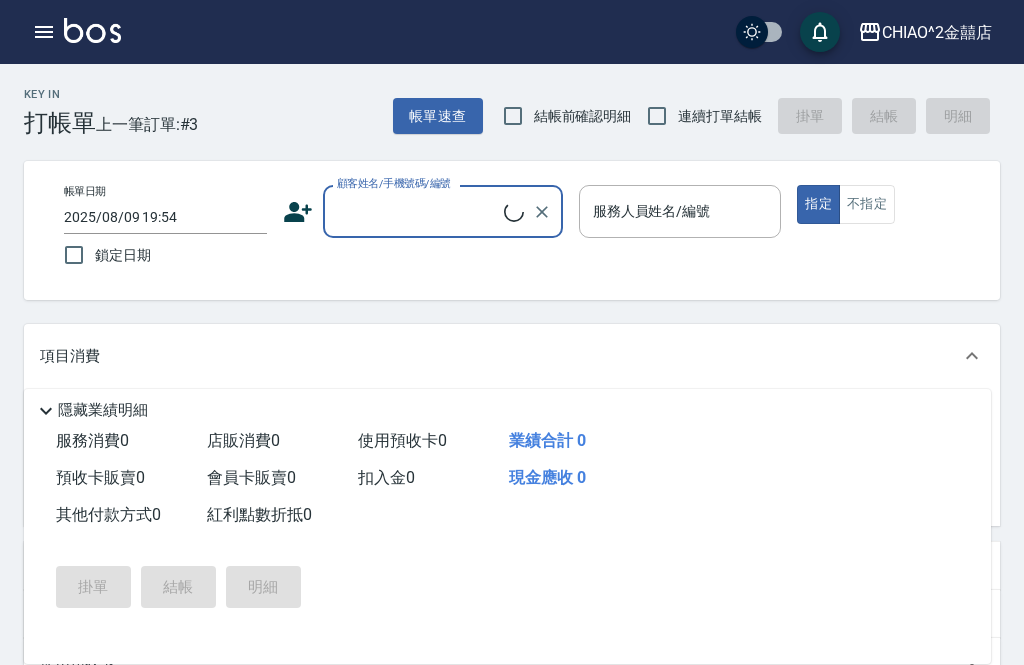 click at bounding box center [752, 32] 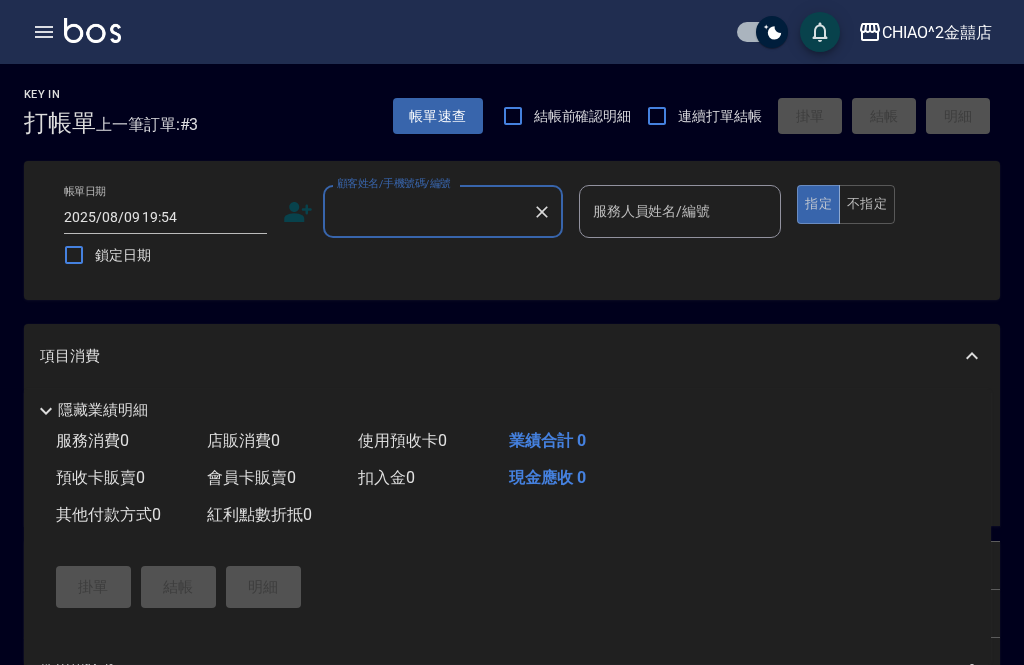 scroll, scrollTop: 0, scrollLeft: 0, axis: both 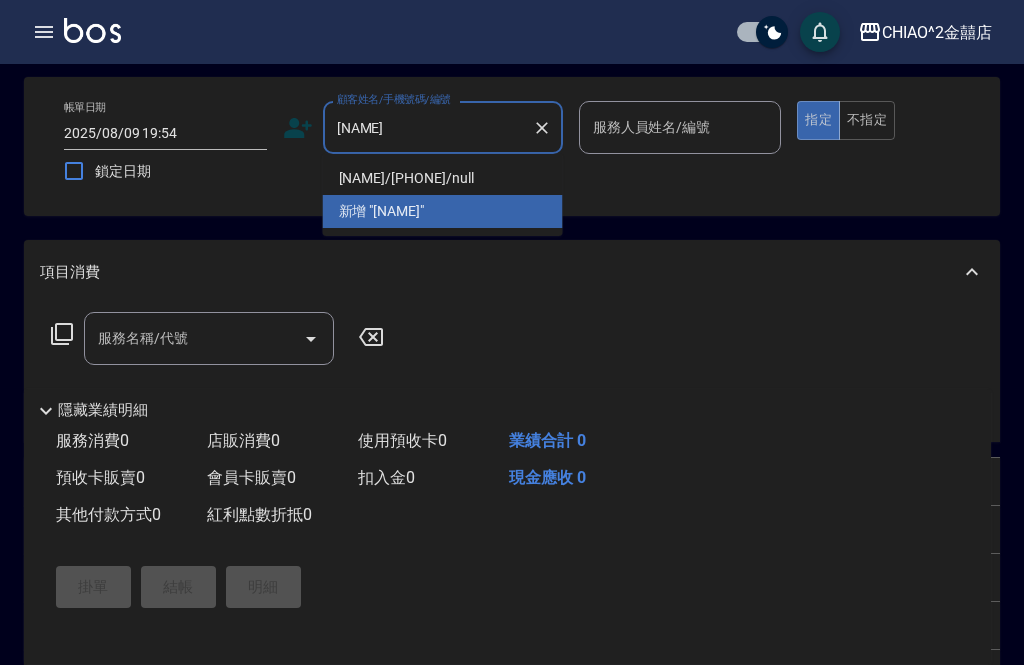 type on "[NAME]" 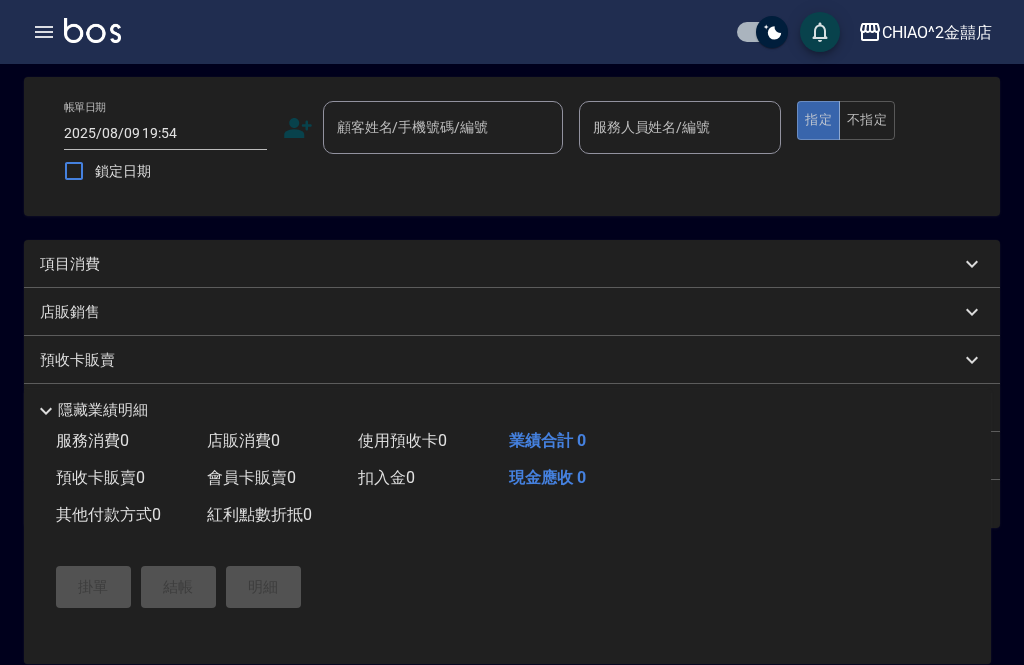 click on "項目消費" at bounding box center (512, 264) 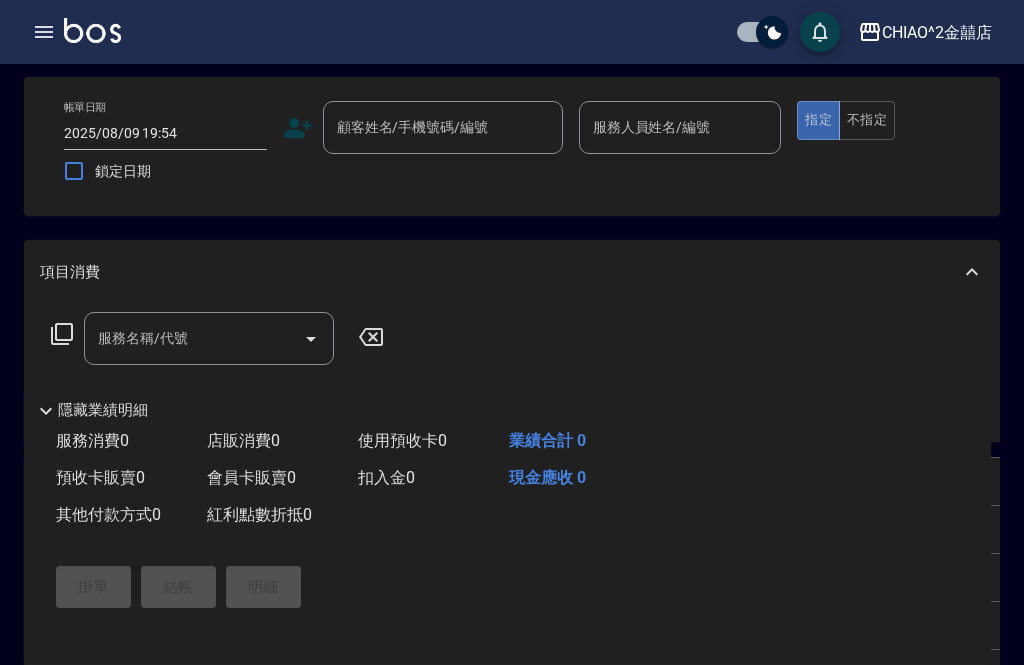 click 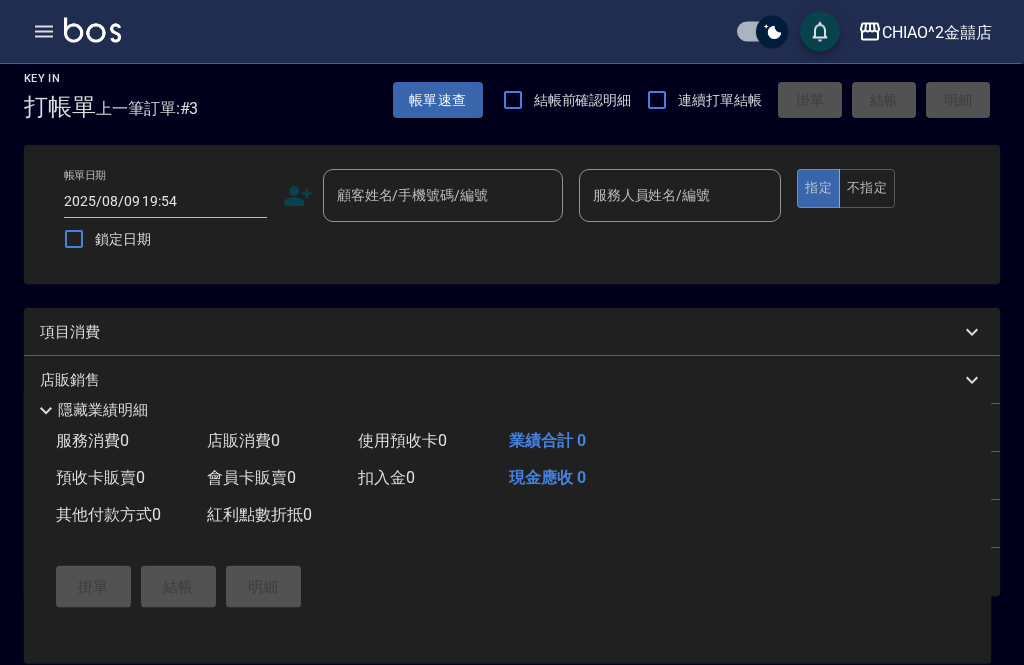 scroll, scrollTop: 0, scrollLeft: 0, axis: both 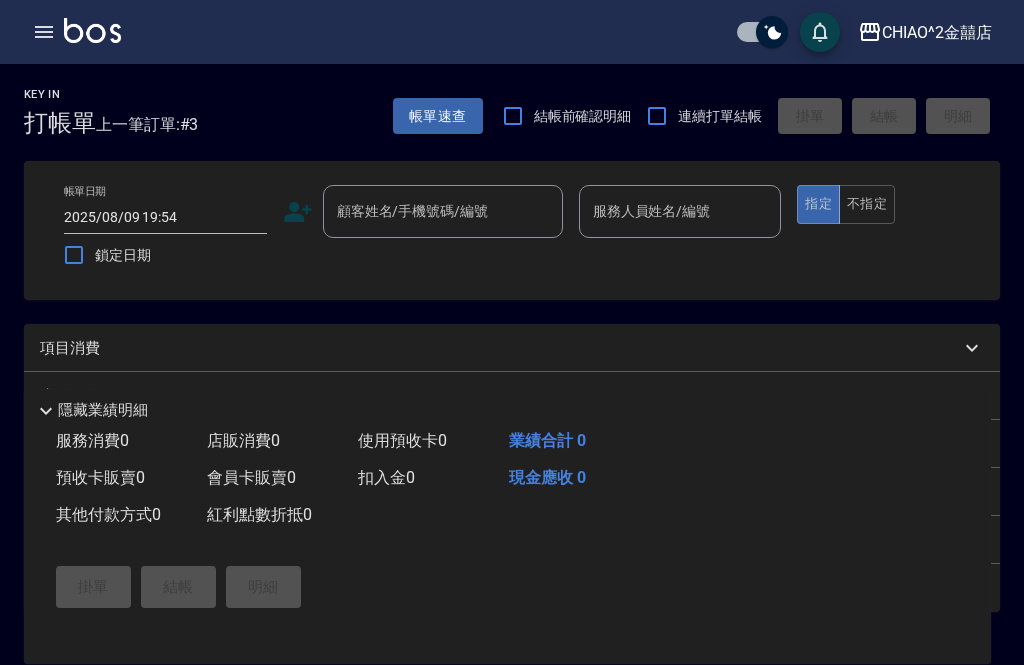 click on "帳單速查" at bounding box center (438, 116) 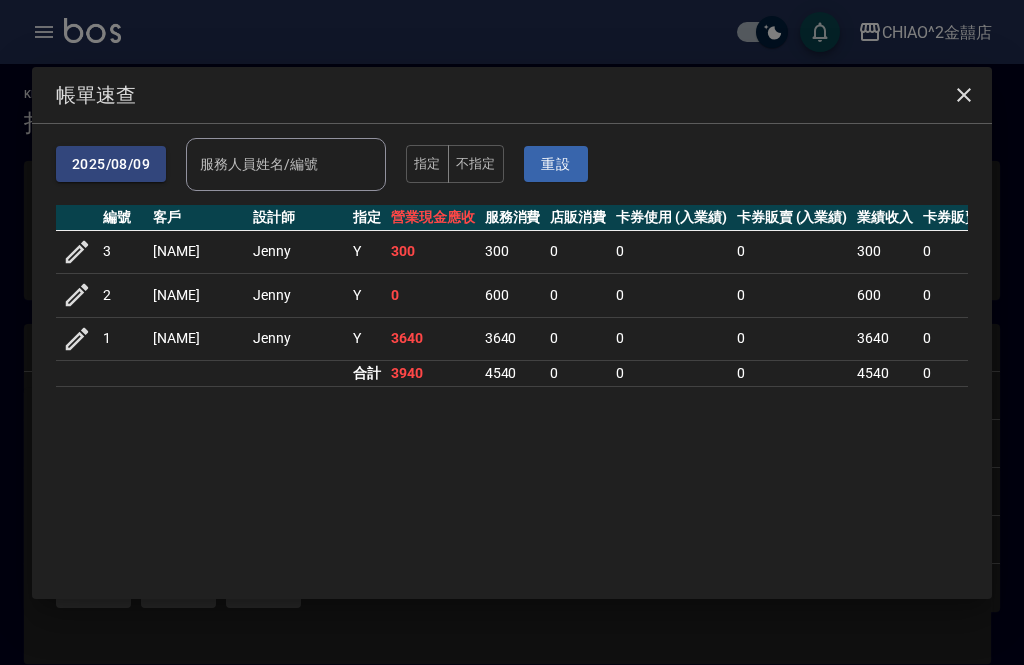 click 